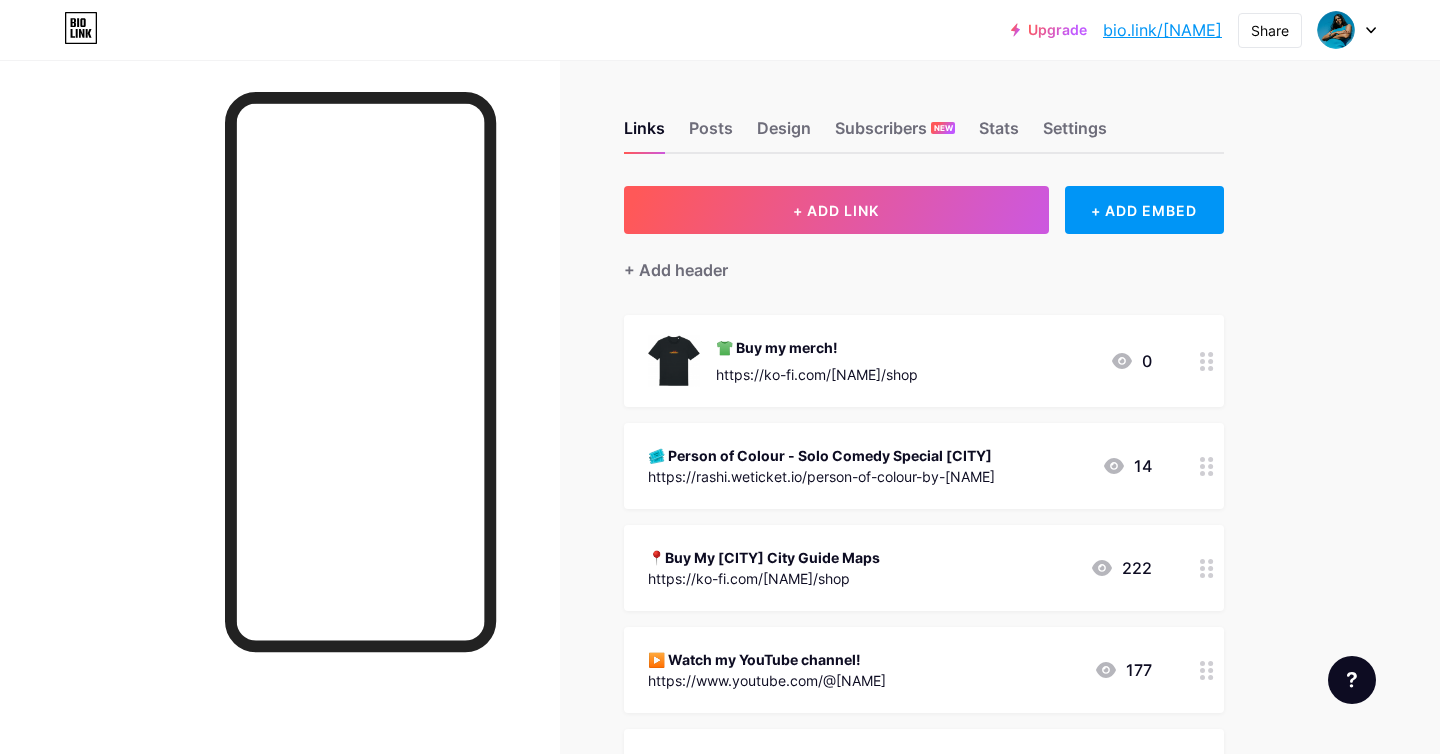 scroll, scrollTop: 0, scrollLeft: 0, axis: both 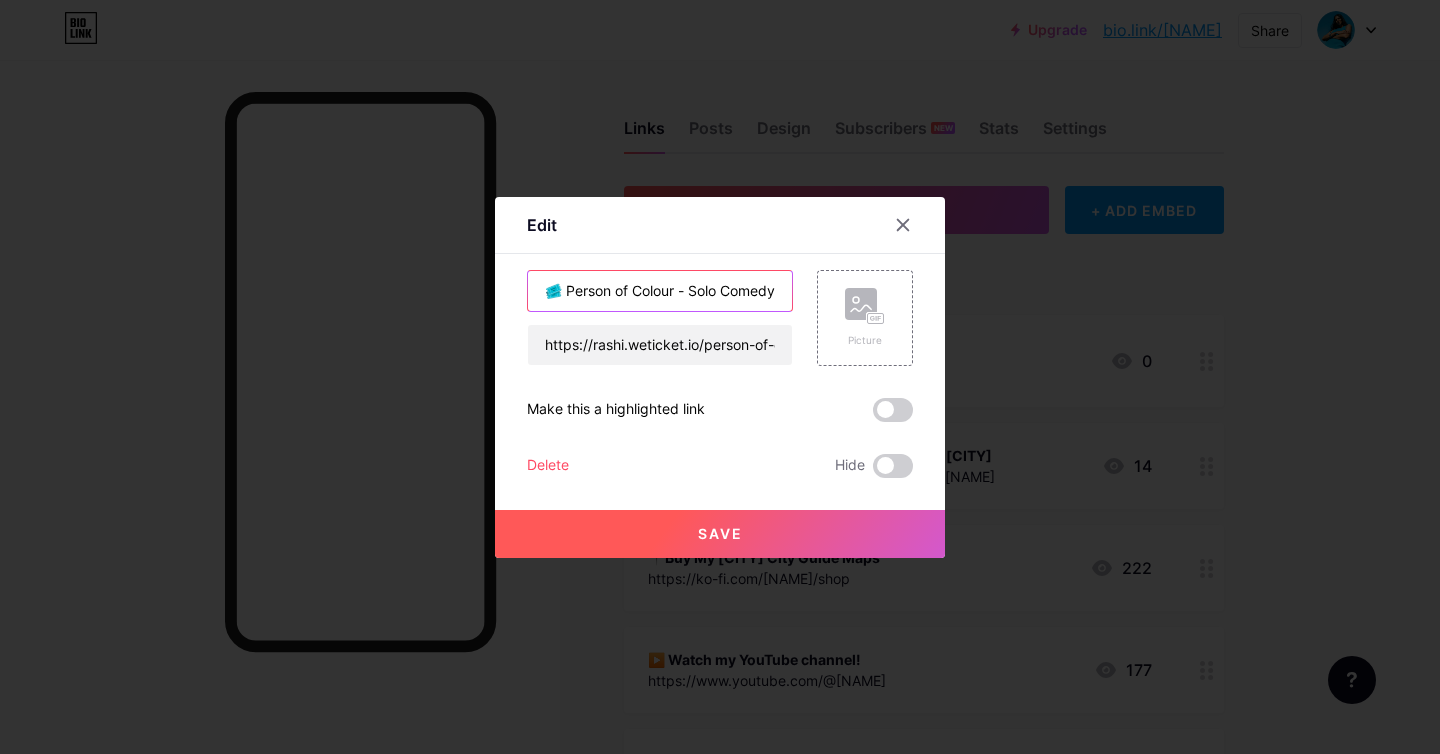 click on "🎟️ Person of Colour - Solo Comedy Special [CITY]" at bounding box center (660, 291) 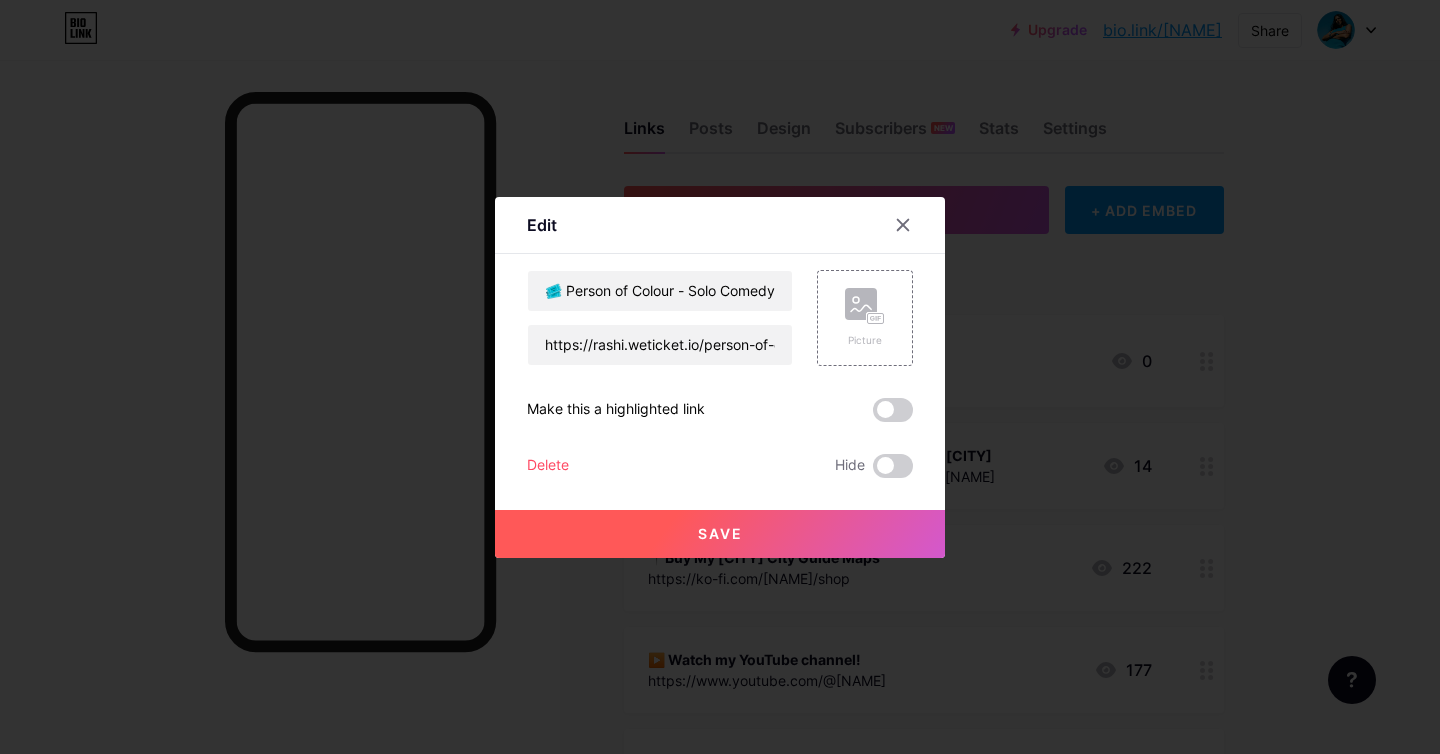 click at bounding box center [720, 377] 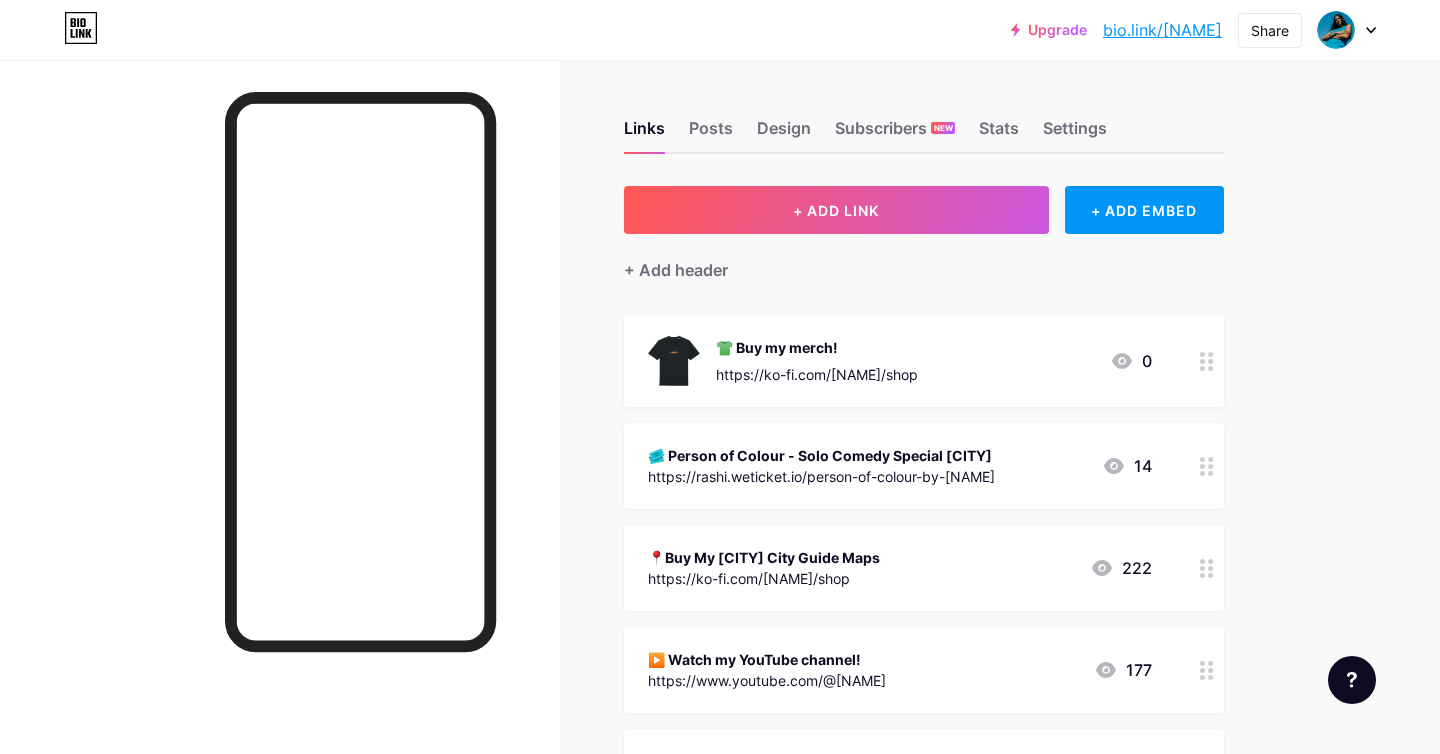 click on "https://rashi.weticket.io/person-of-colour-by-[NAME]" at bounding box center [821, 476] 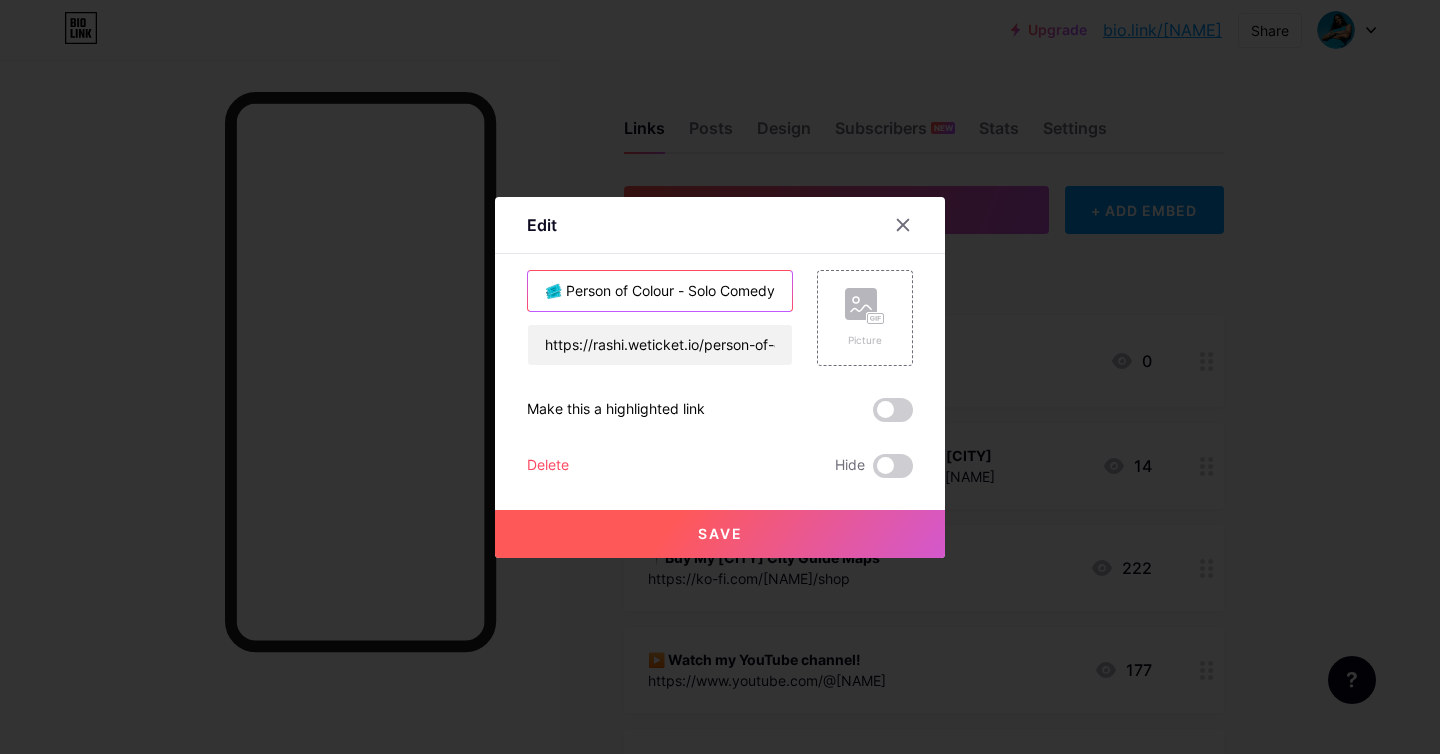 click on "🎟️ Person of Colour - Solo Comedy Special [CITY]" at bounding box center (660, 291) 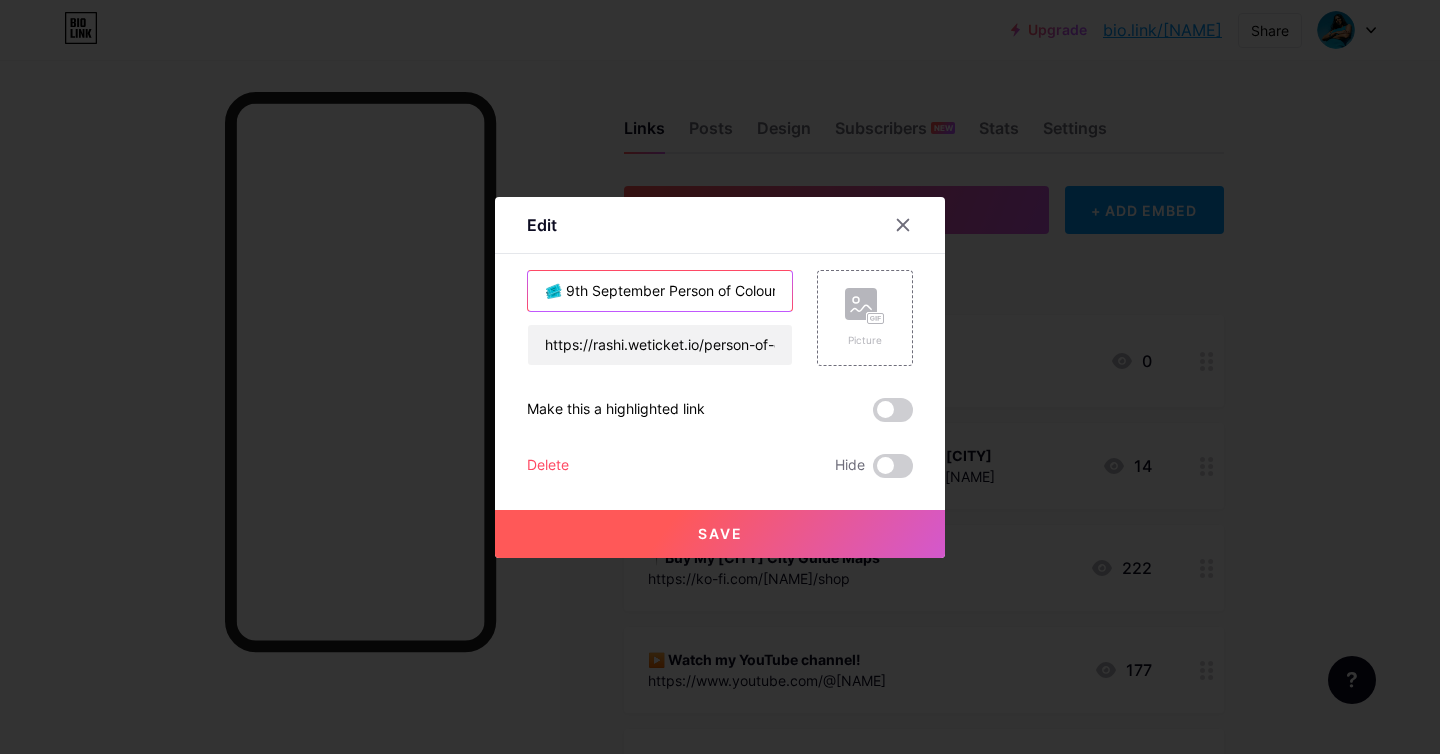 click on "🎟️ 9th September Person of Colour - Solo Comedy Special [CITY]" at bounding box center [660, 291] 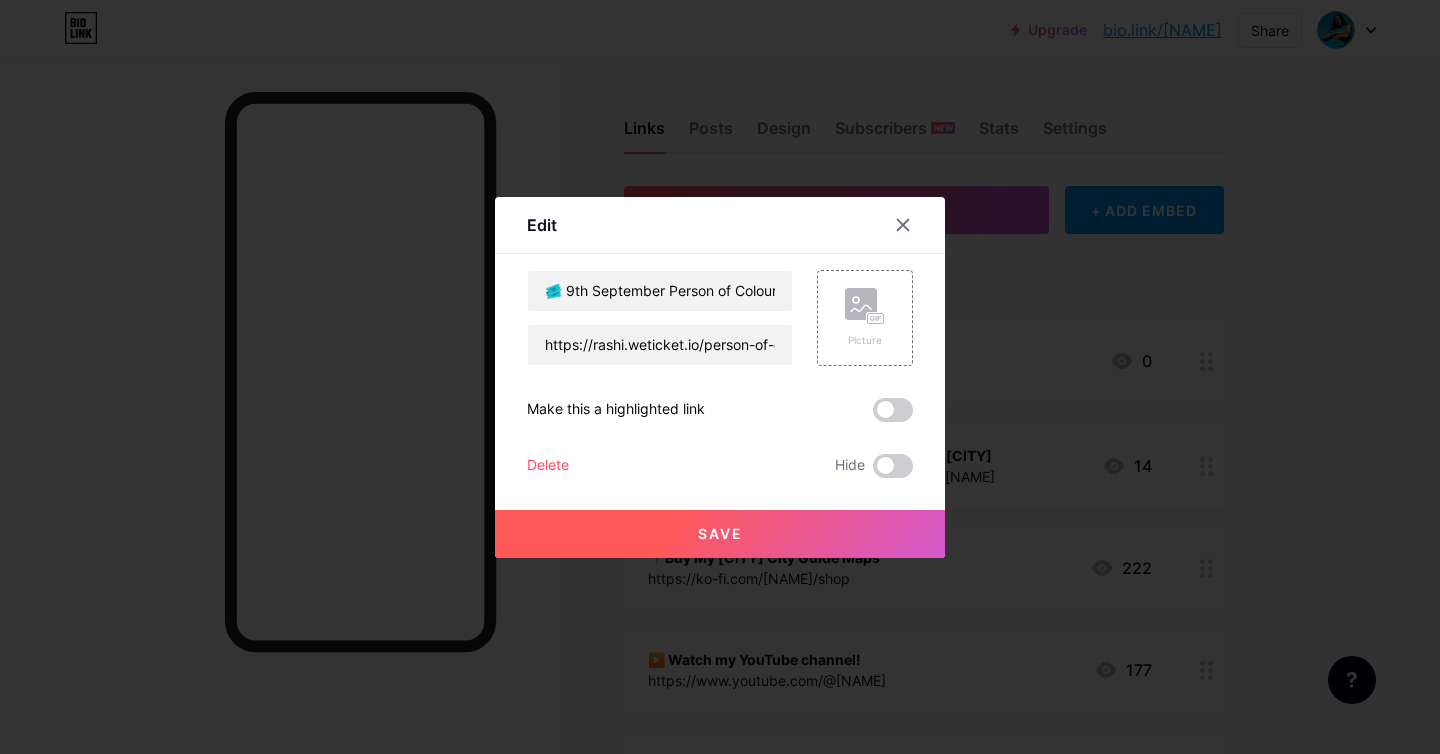 click on "Save" at bounding box center [720, 534] 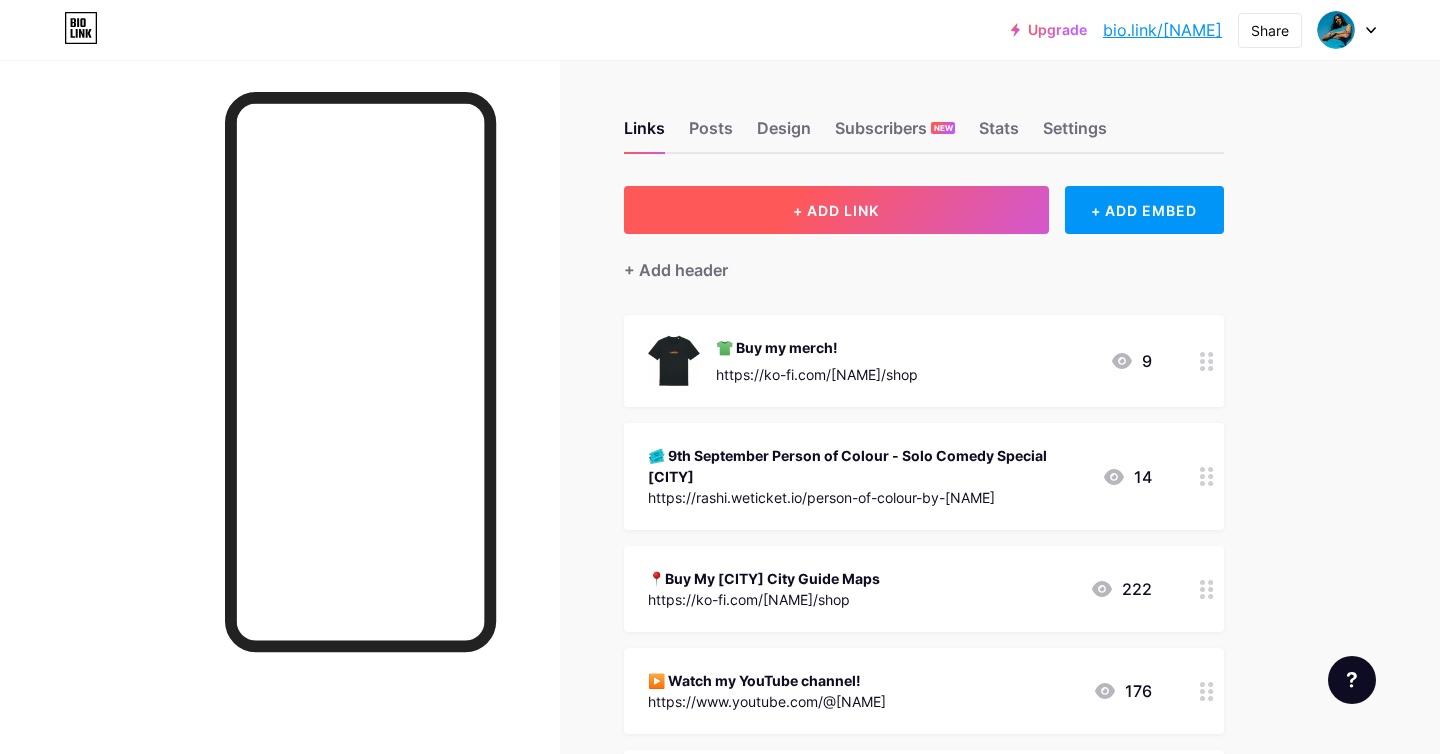 click on "+ ADD LINK" at bounding box center (836, 210) 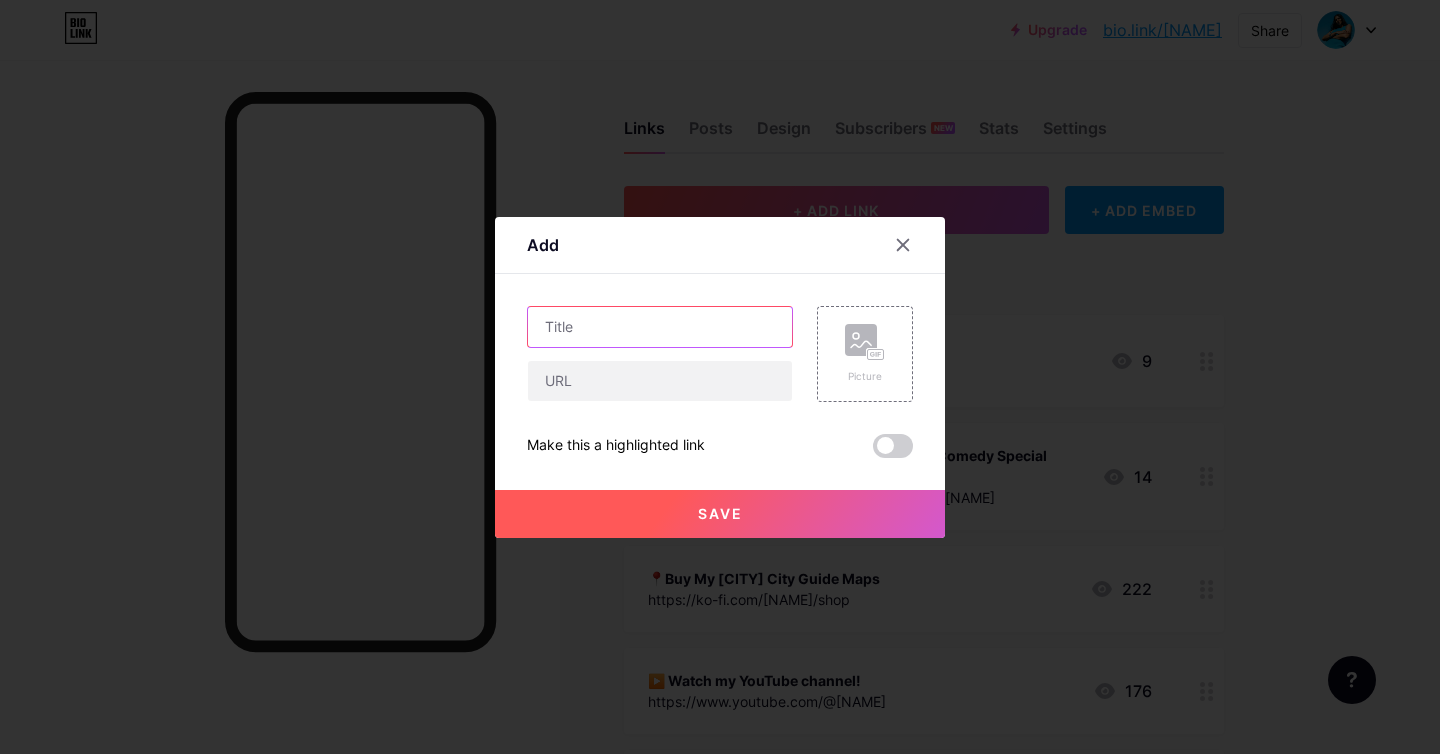 click at bounding box center (660, 327) 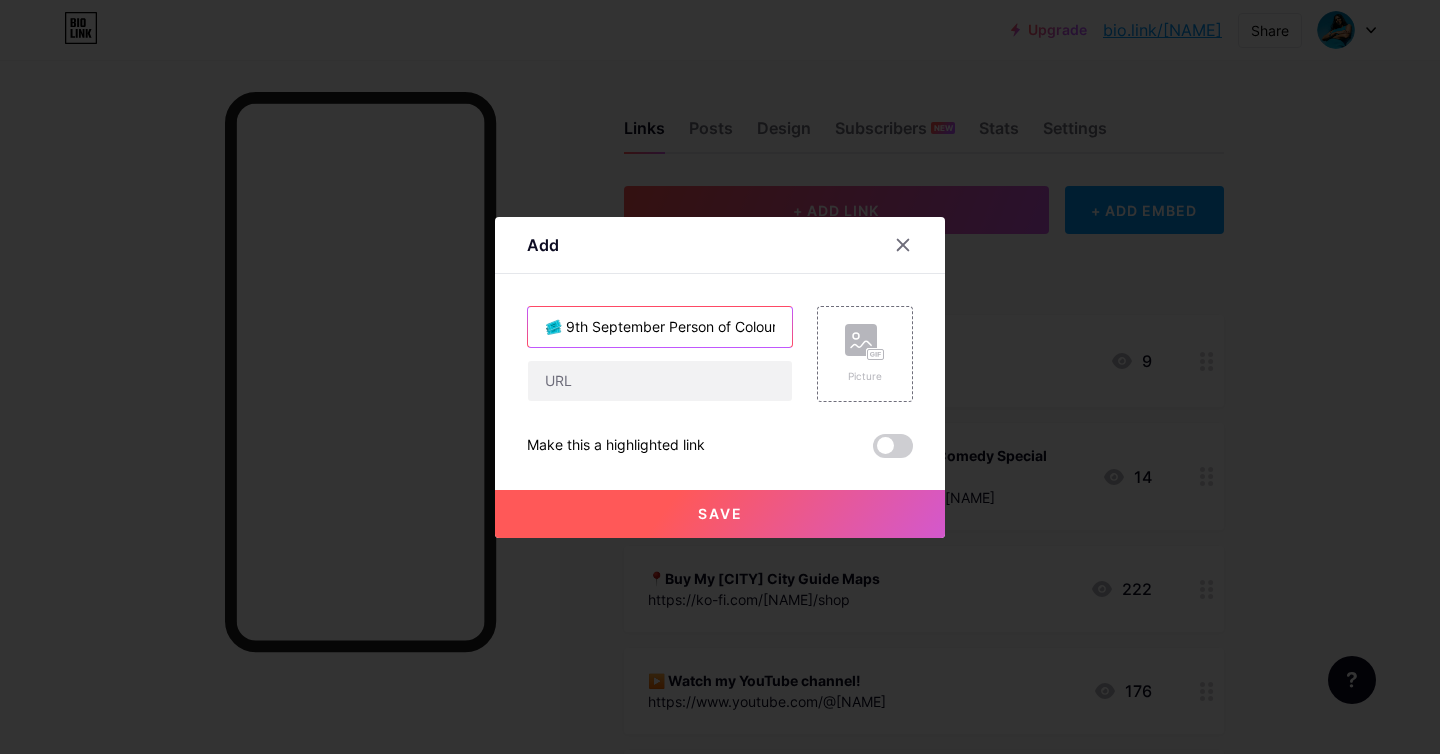 scroll, scrollTop: 0, scrollLeft: 226, axis: horizontal 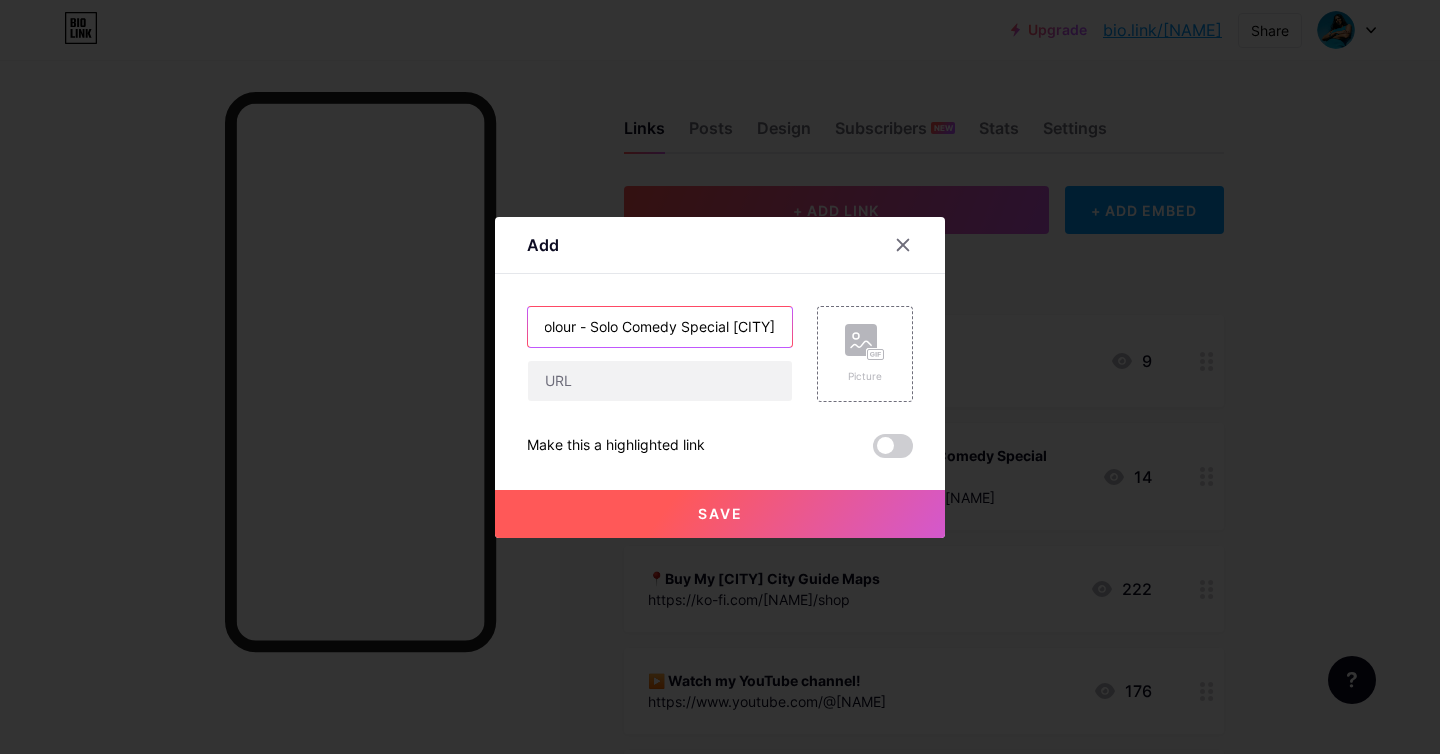 drag, startPoint x: 778, startPoint y: 319, endPoint x: 710, endPoint y: 318, distance: 68.007355 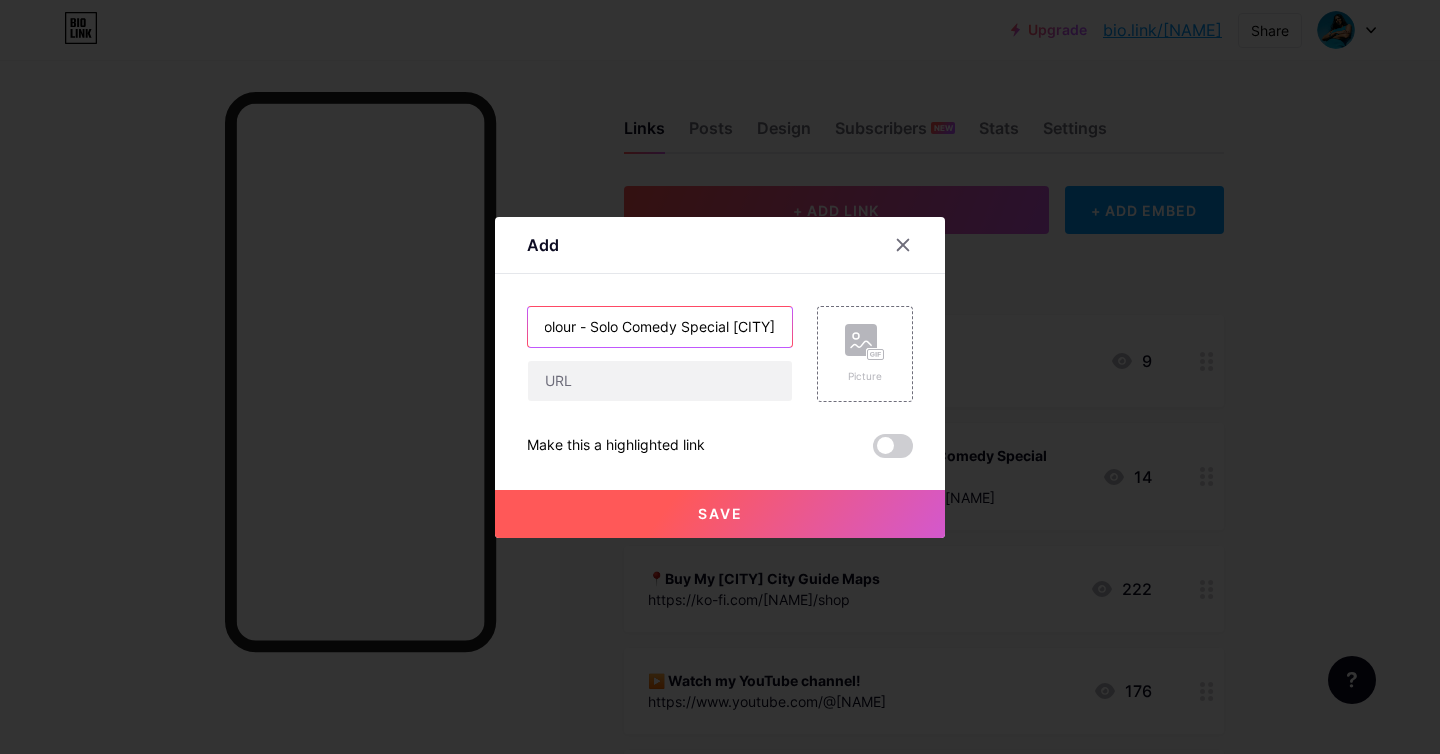 click on "🎟️ 9th September Person of Colour - Solo Comedy Special [CITY]" at bounding box center [660, 327] 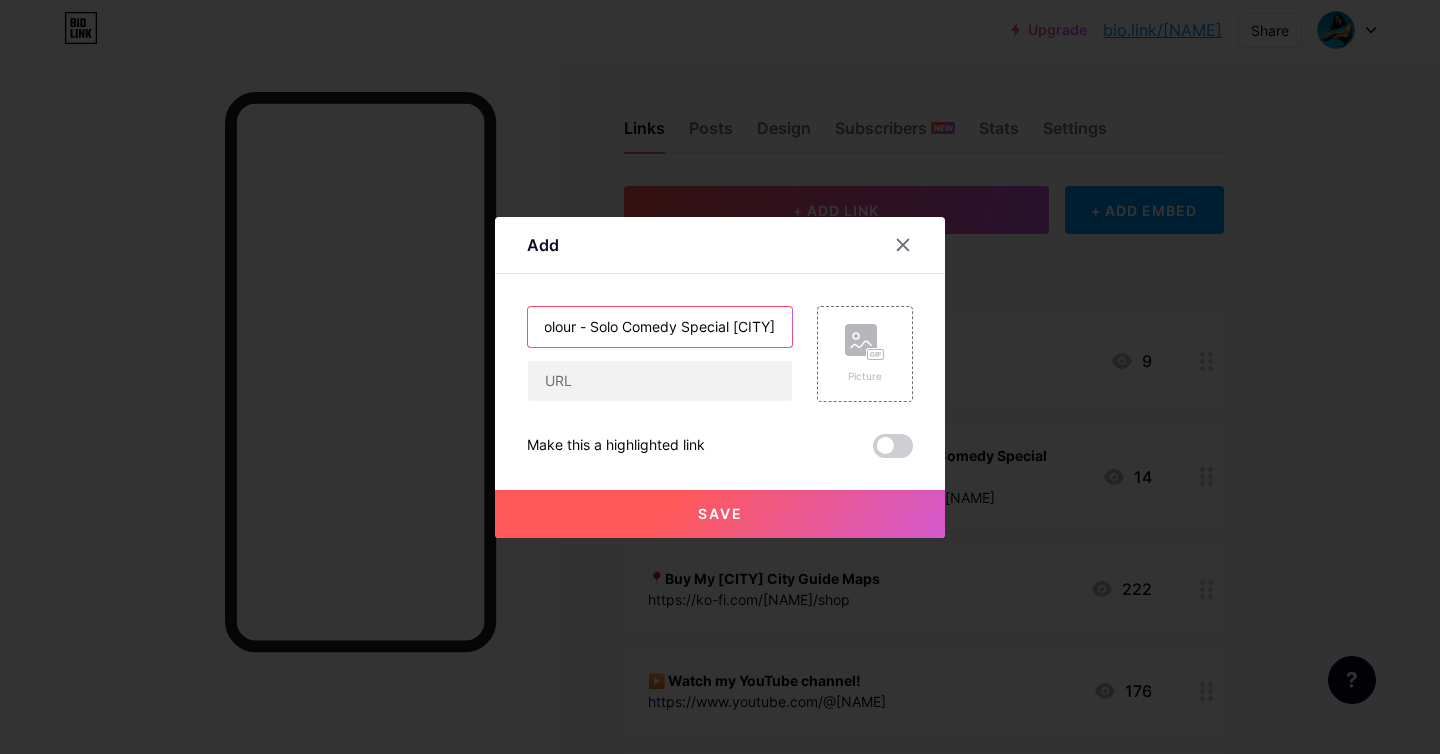 scroll, scrollTop: 0, scrollLeft: 249, axis: horizontal 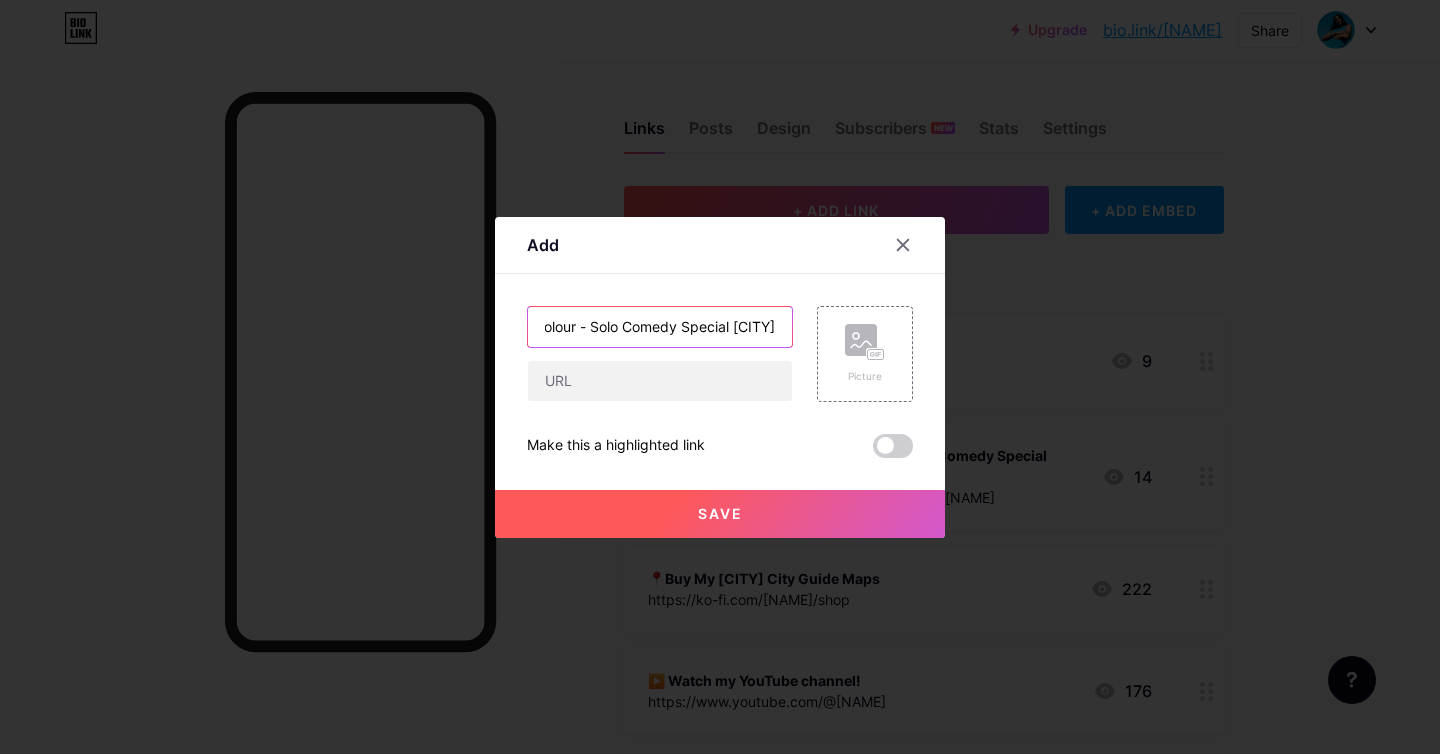 click on "🎟️ 9th September Person of Colour - Solo Comedy Special [CITY]" at bounding box center (660, 327) 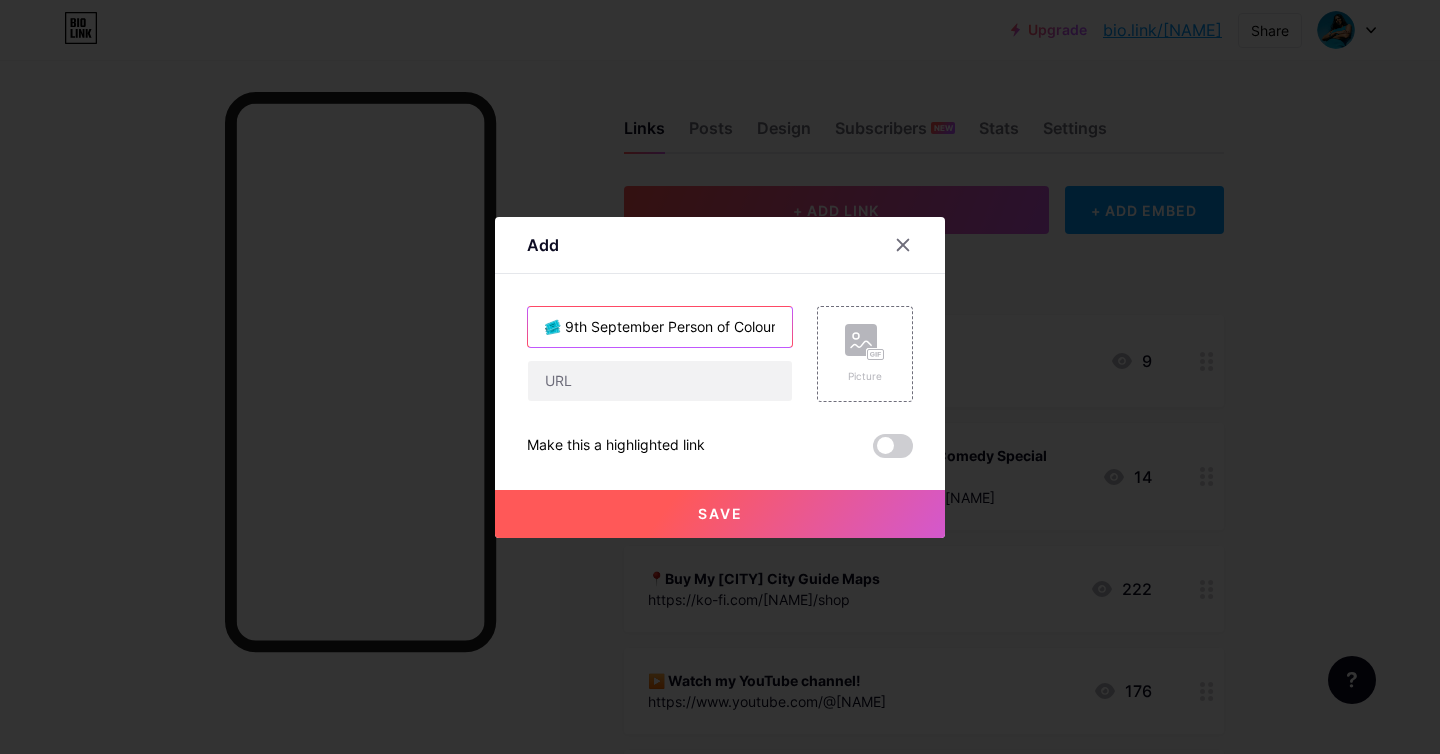 scroll, scrollTop: 0, scrollLeft: 0, axis: both 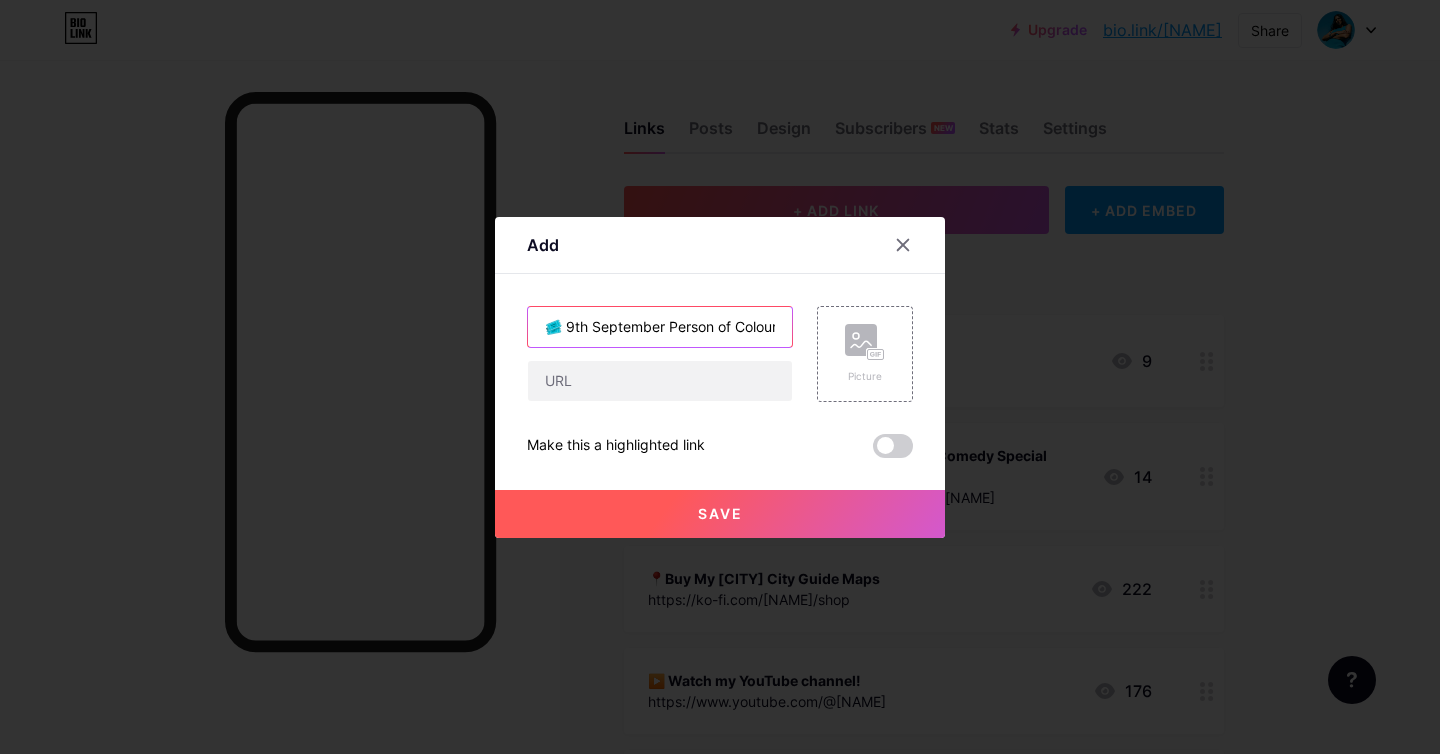 click on "🎟️ 9th September Person of Colour - Solo Comedy Special [CITY]" at bounding box center (660, 327) 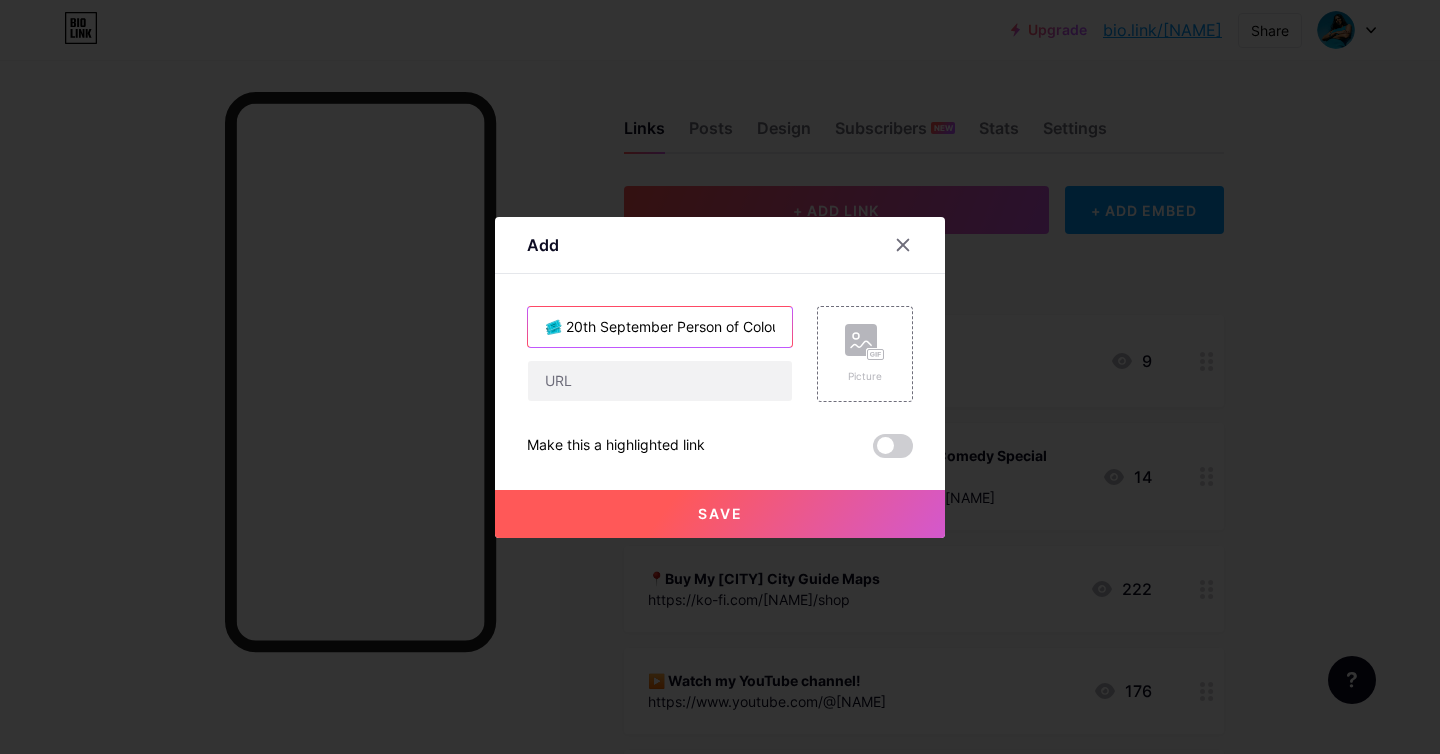 type on "🎟️ 20th September Person of Colour - Solo Comedy Special [CITY]" 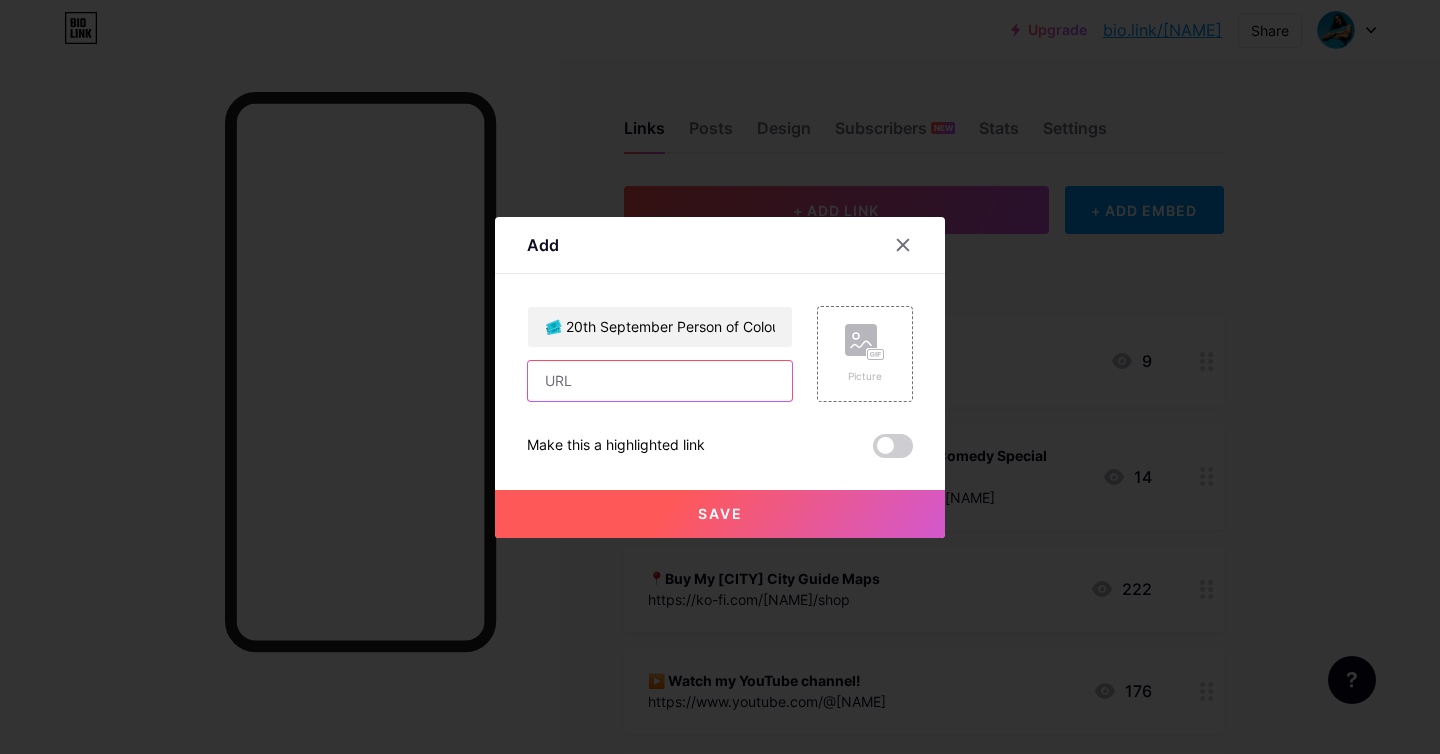 click at bounding box center [660, 381] 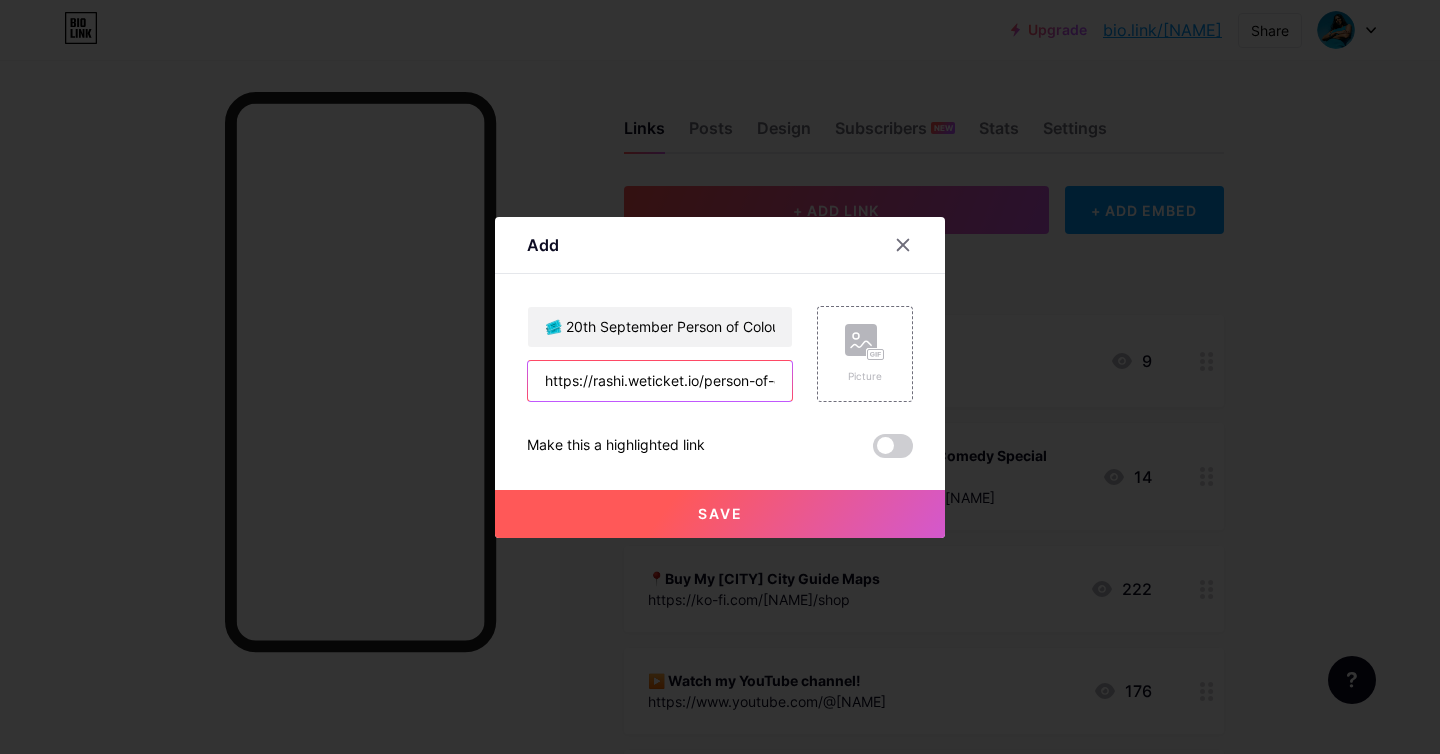 scroll, scrollTop: 0, scrollLeft: 132, axis: horizontal 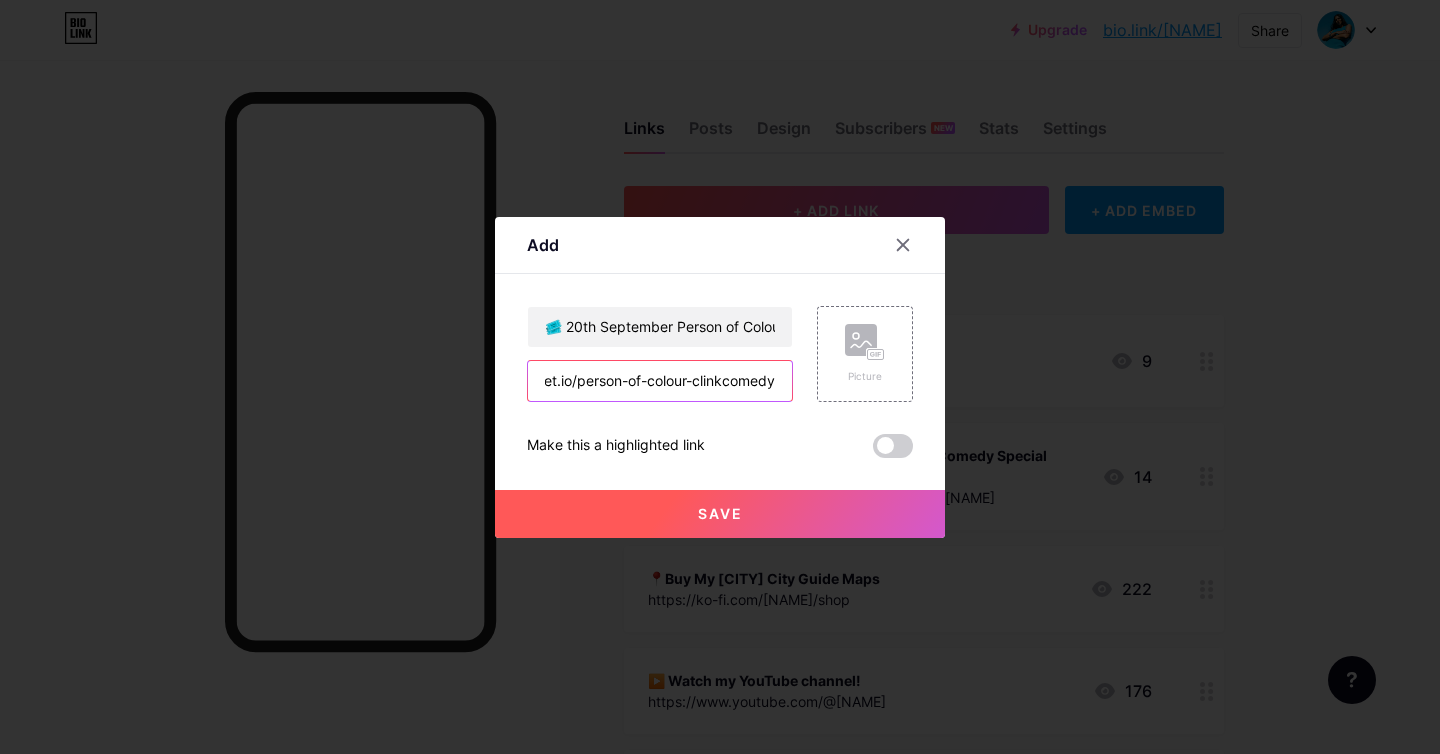 type on "https://rashi.weticket.io/person-of-colour-clinkcomedy" 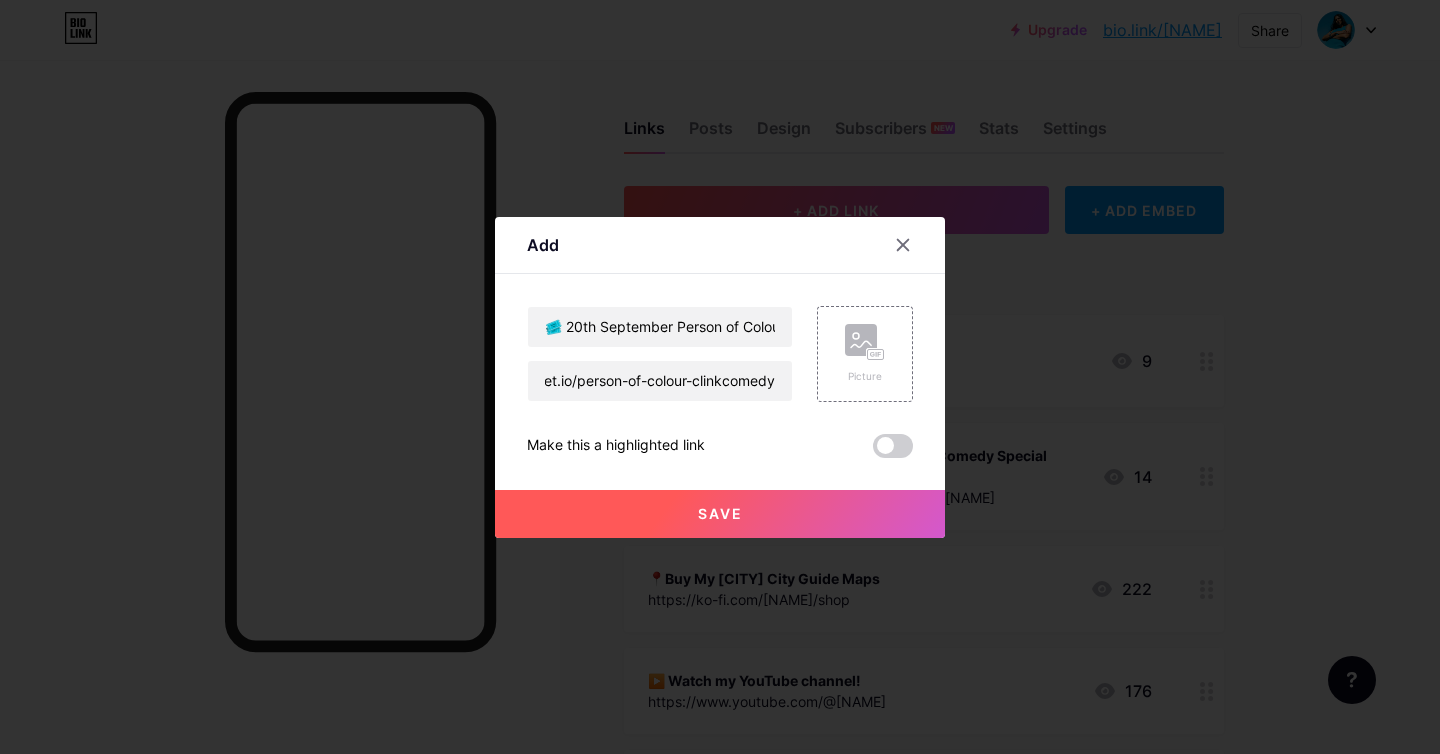 scroll, scrollTop: 0, scrollLeft: 0, axis: both 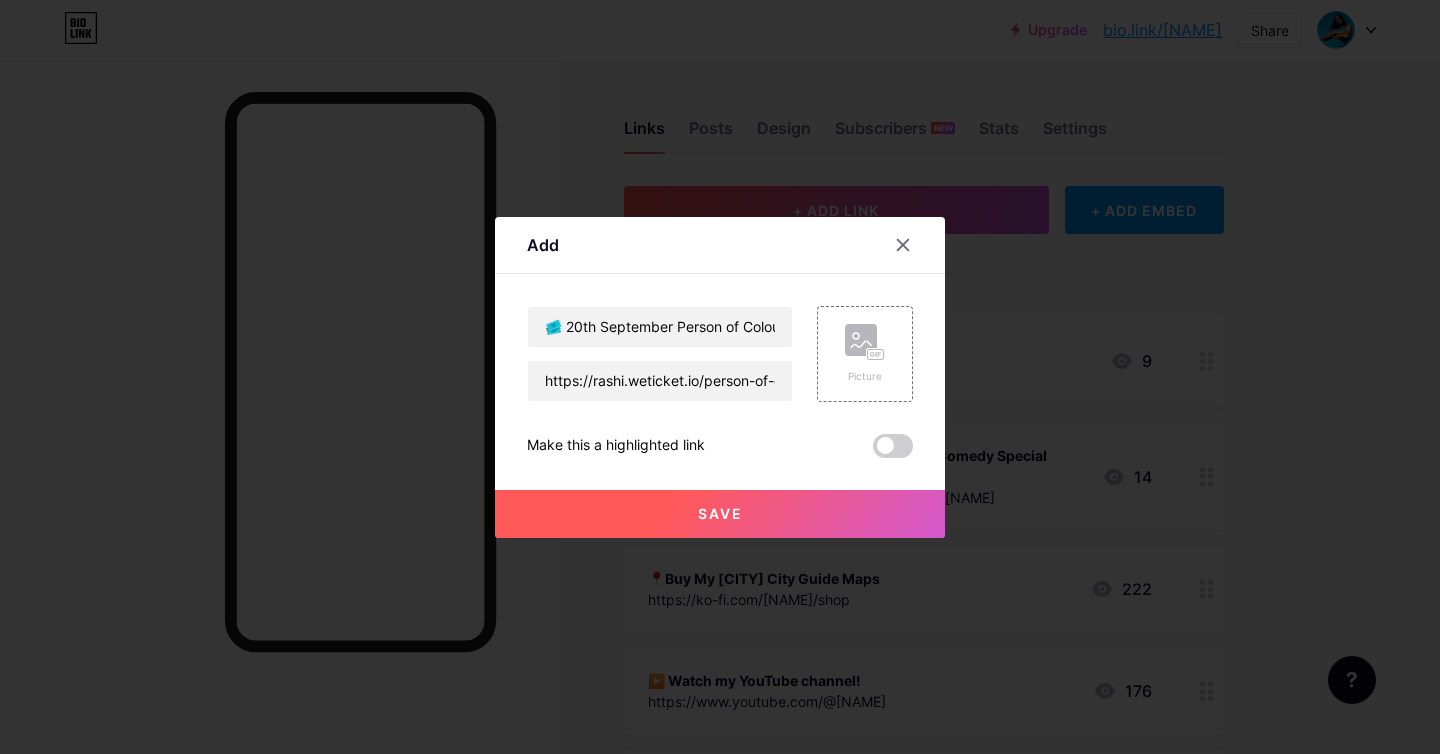 click on "Save" at bounding box center (720, 514) 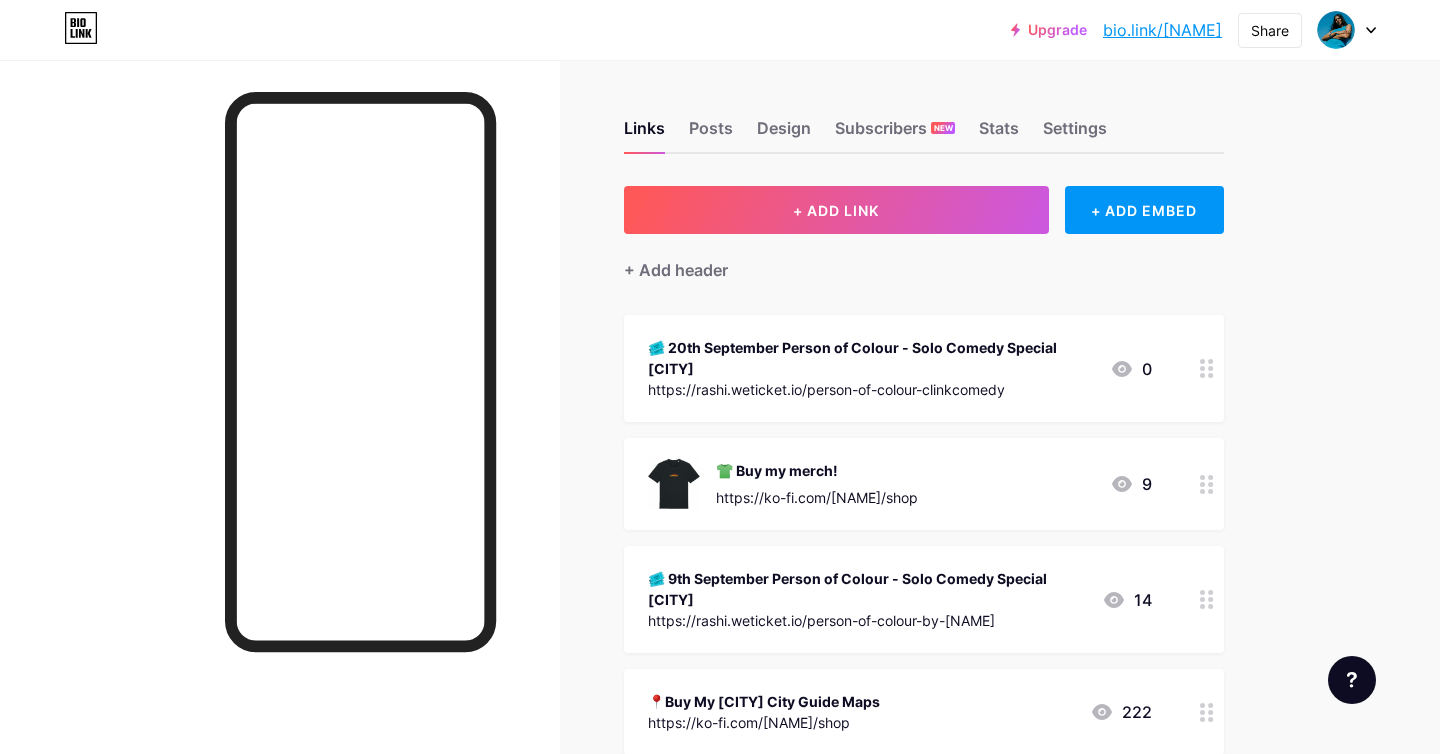 click on "🎟️ 20th September Person of Colour - Solo Comedy Special [CITY]" at bounding box center (871, 358) 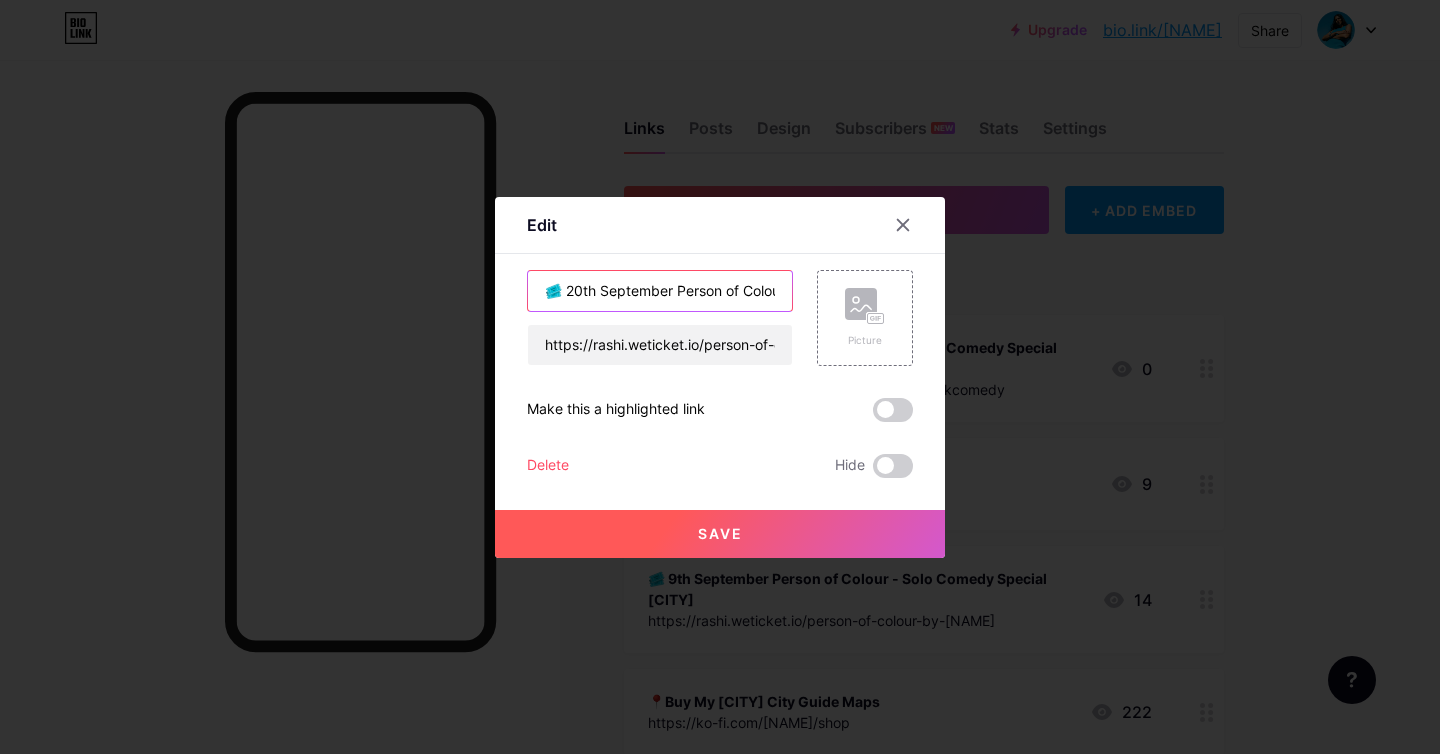 click on "🎟️ 20th September Person of Colour - Solo Comedy Special [CITY]" at bounding box center [660, 291] 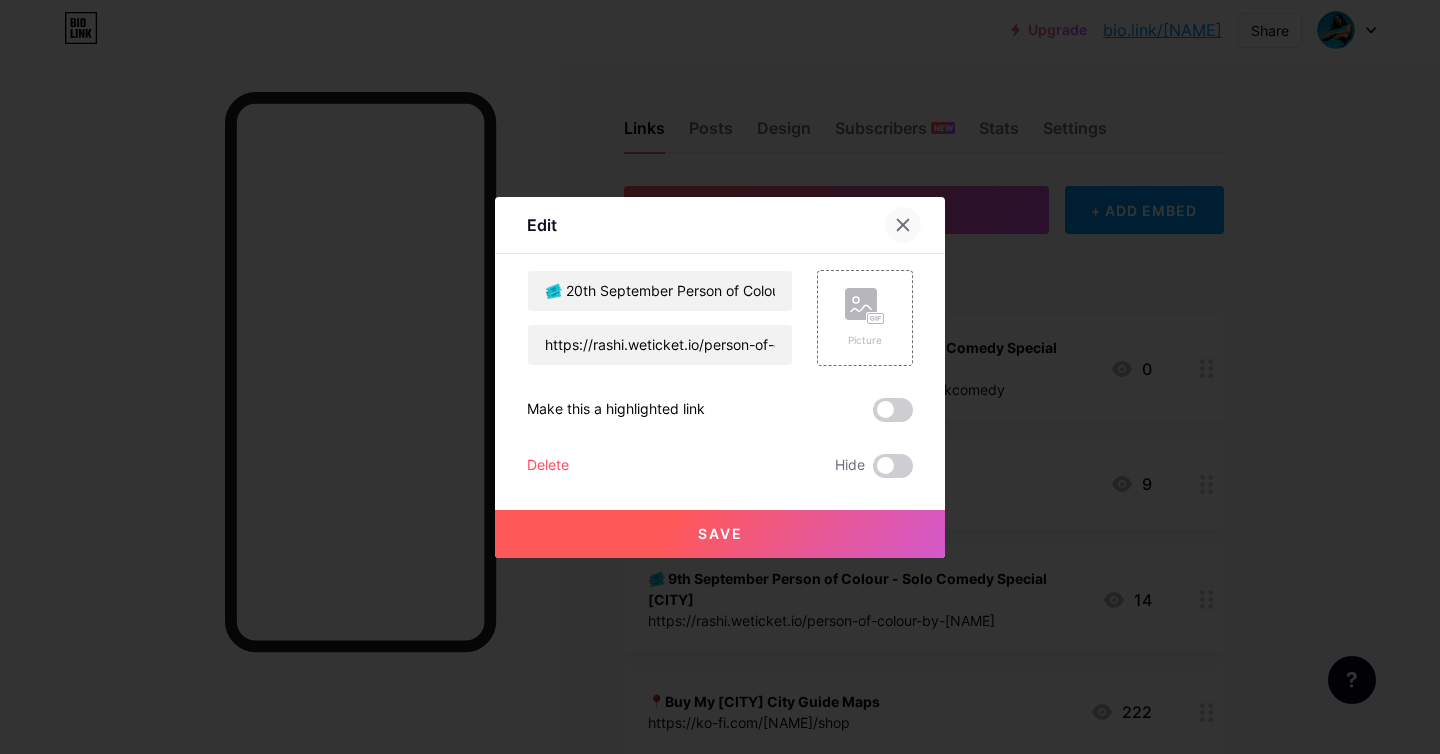 click 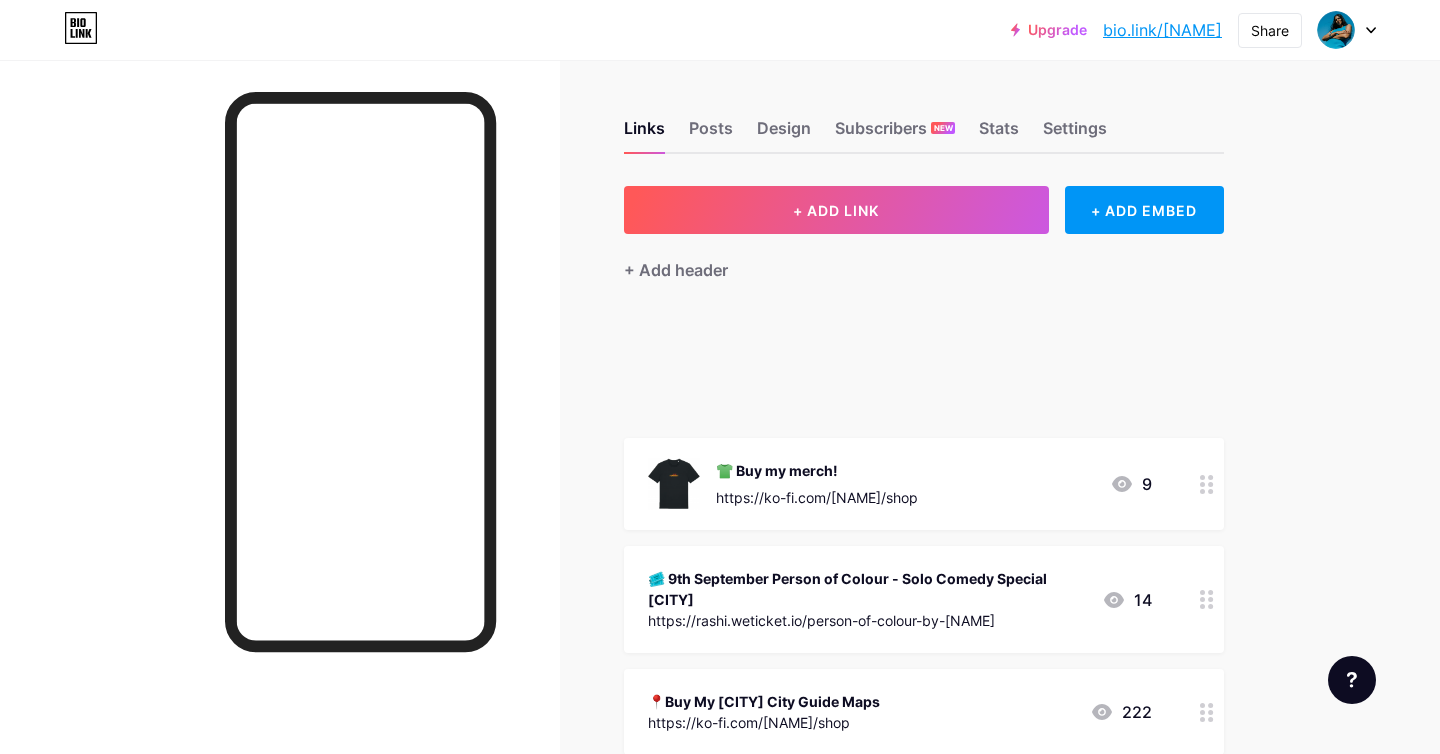 type 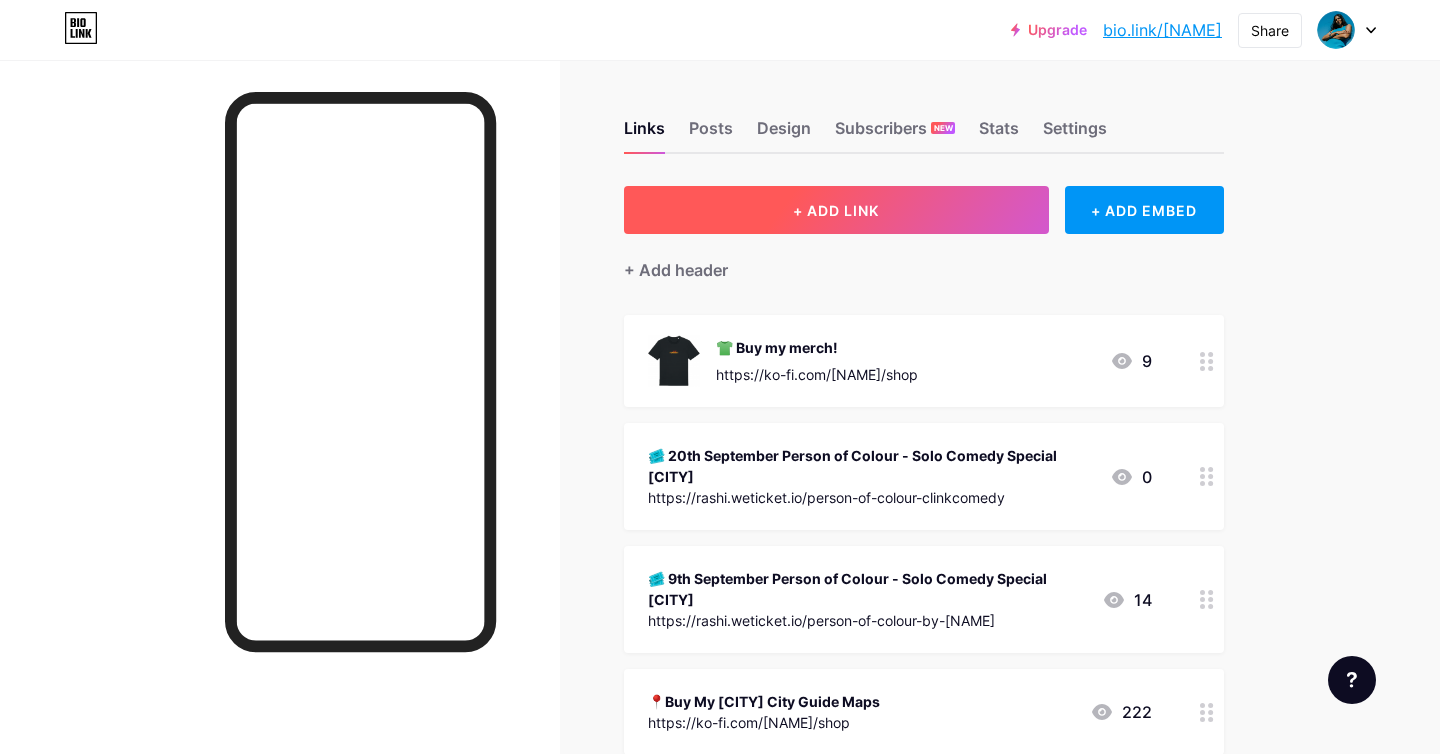 click on "+ ADD LINK" at bounding box center [836, 210] 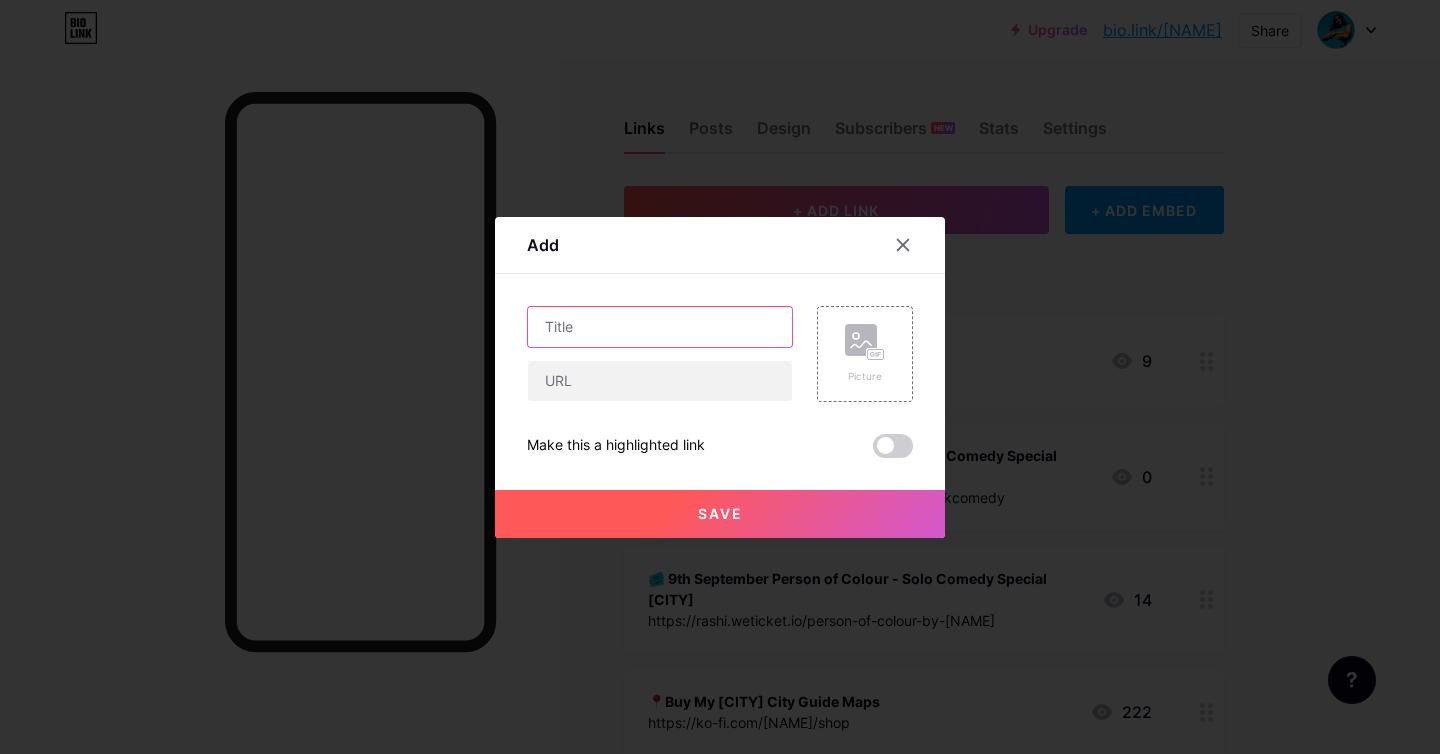 click at bounding box center [660, 327] 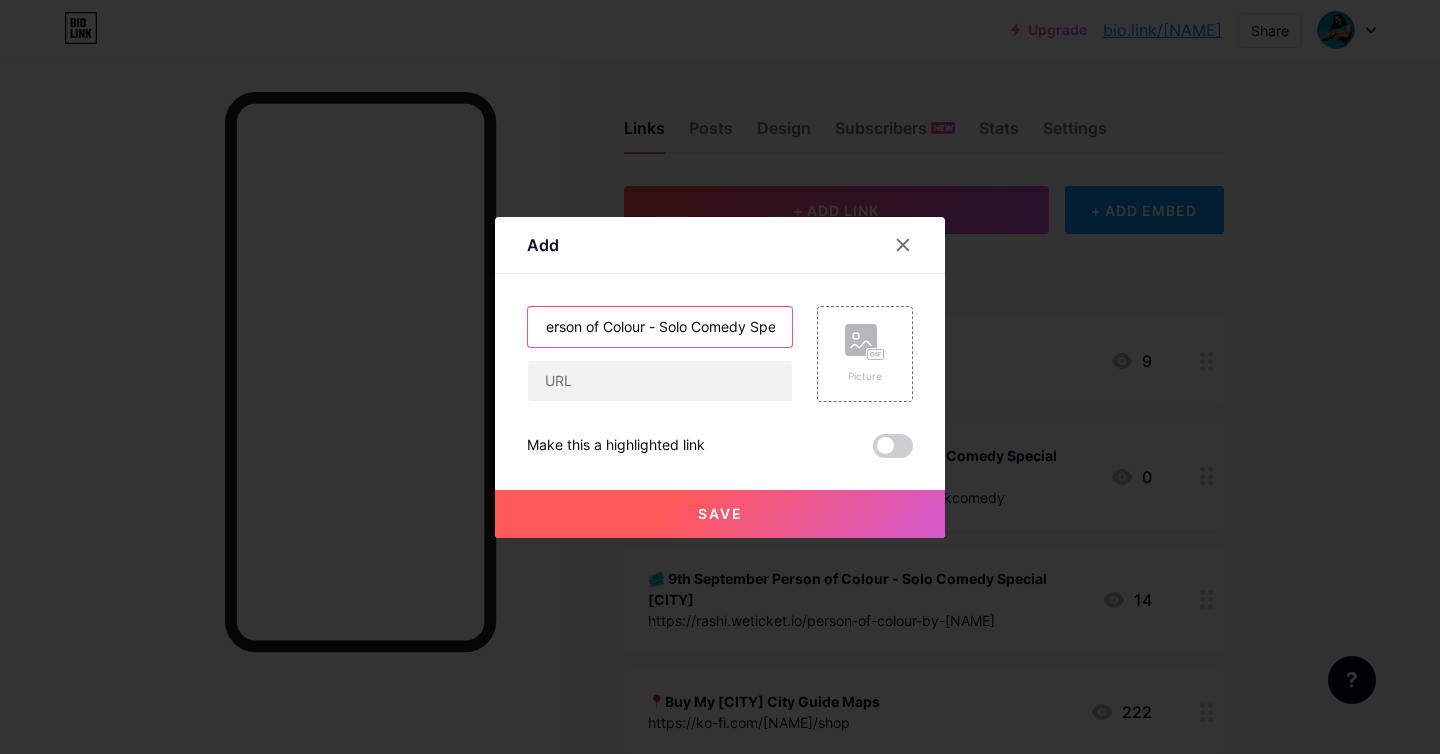 scroll, scrollTop: 0, scrollLeft: 0, axis: both 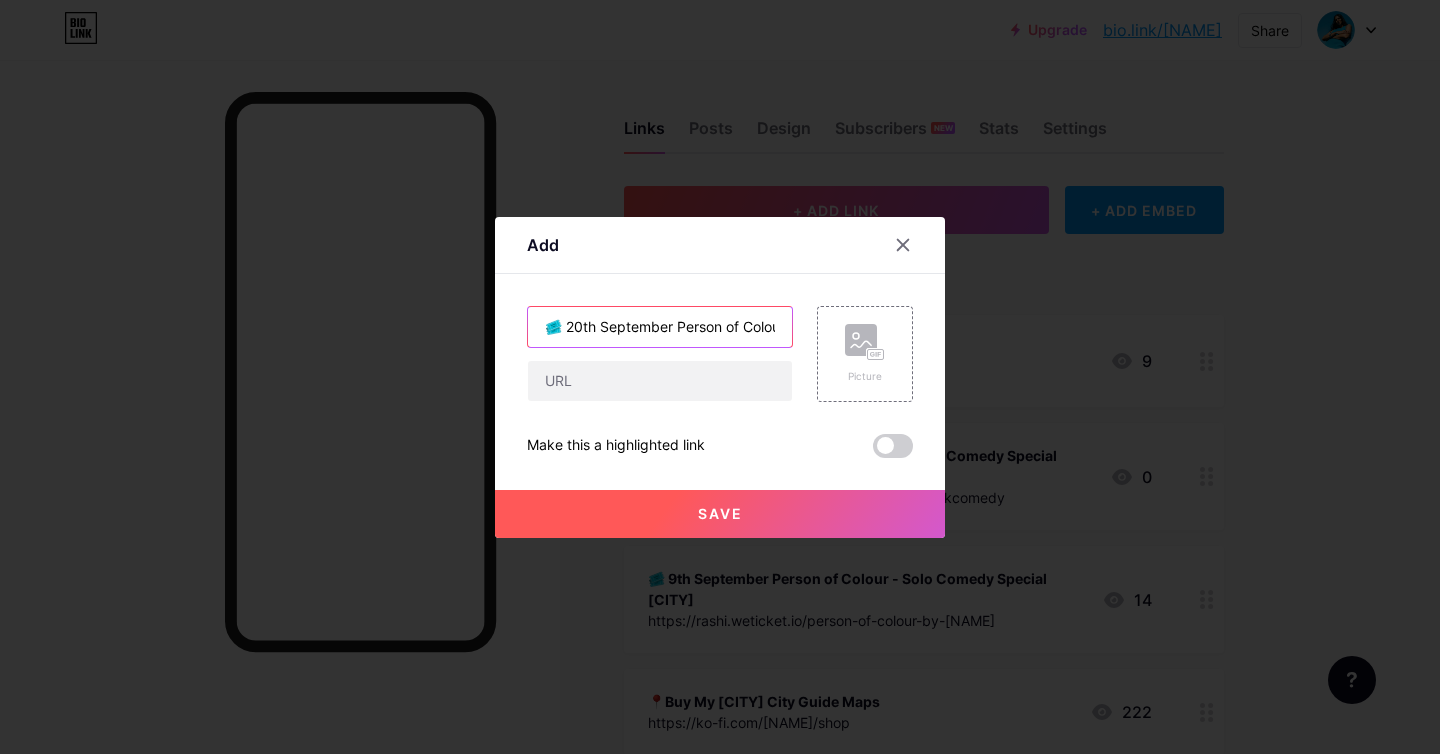 click on "🎟️ 20th September Person of Colour - Solo Comedy Special [CITY]" at bounding box center [660, 327] 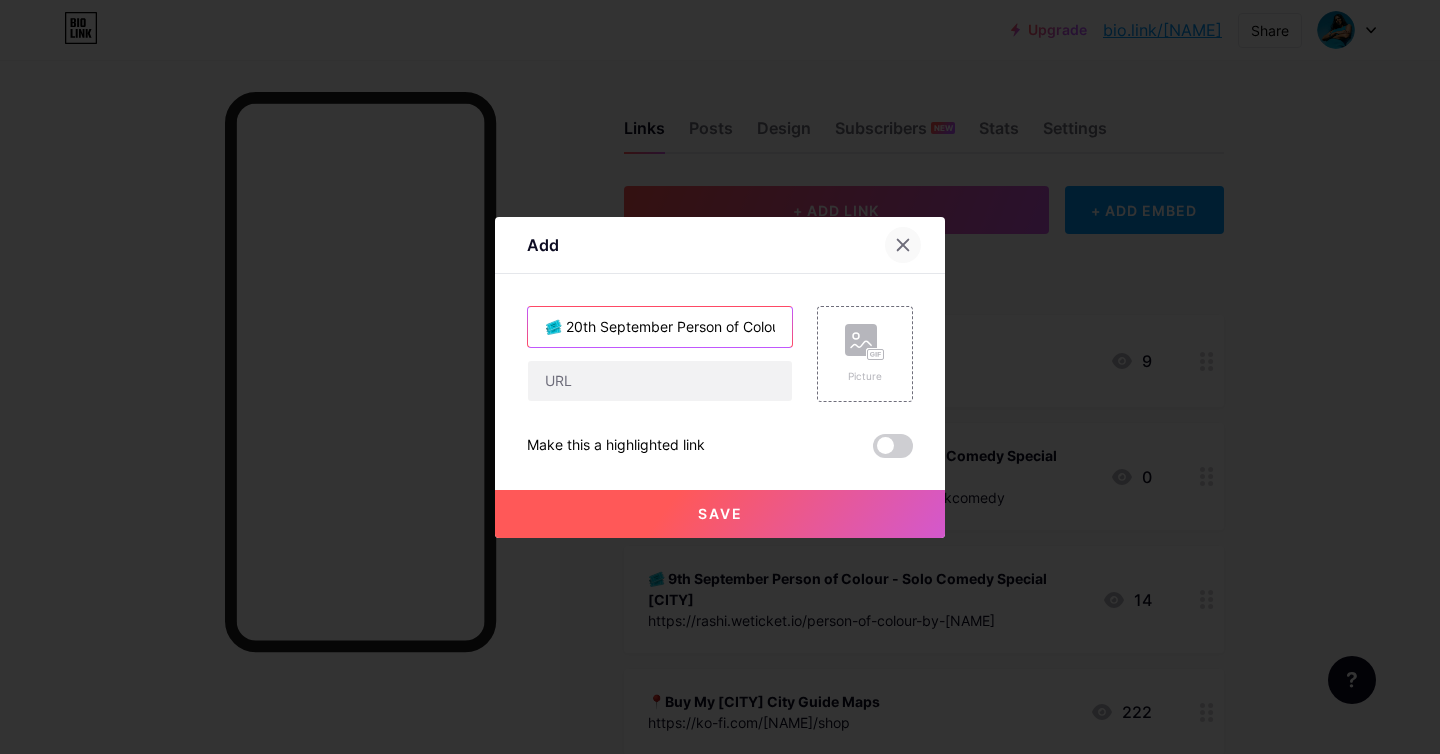 type on "🎟️ 20th September Person of Colour - Solo Comedy Special [CITY]" 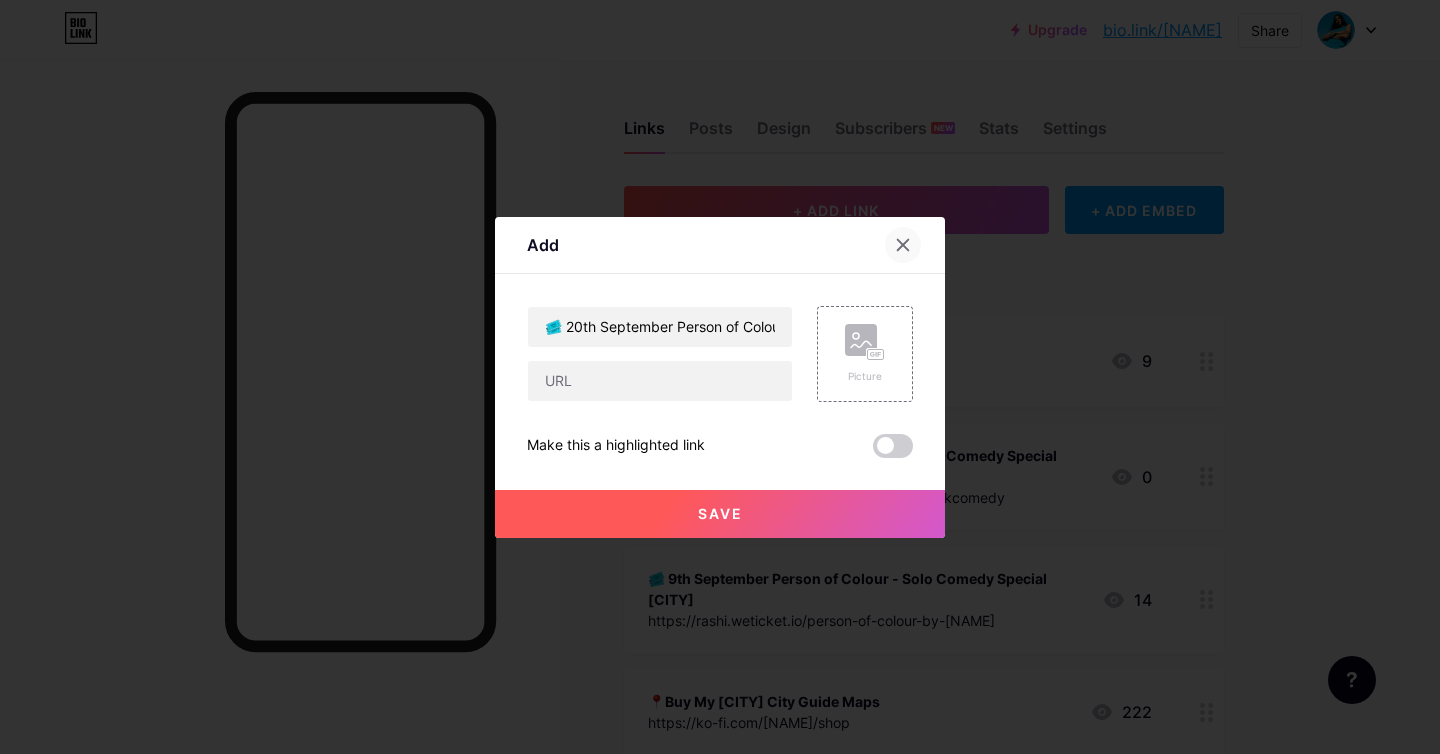 click at bounding box center (903, 245) 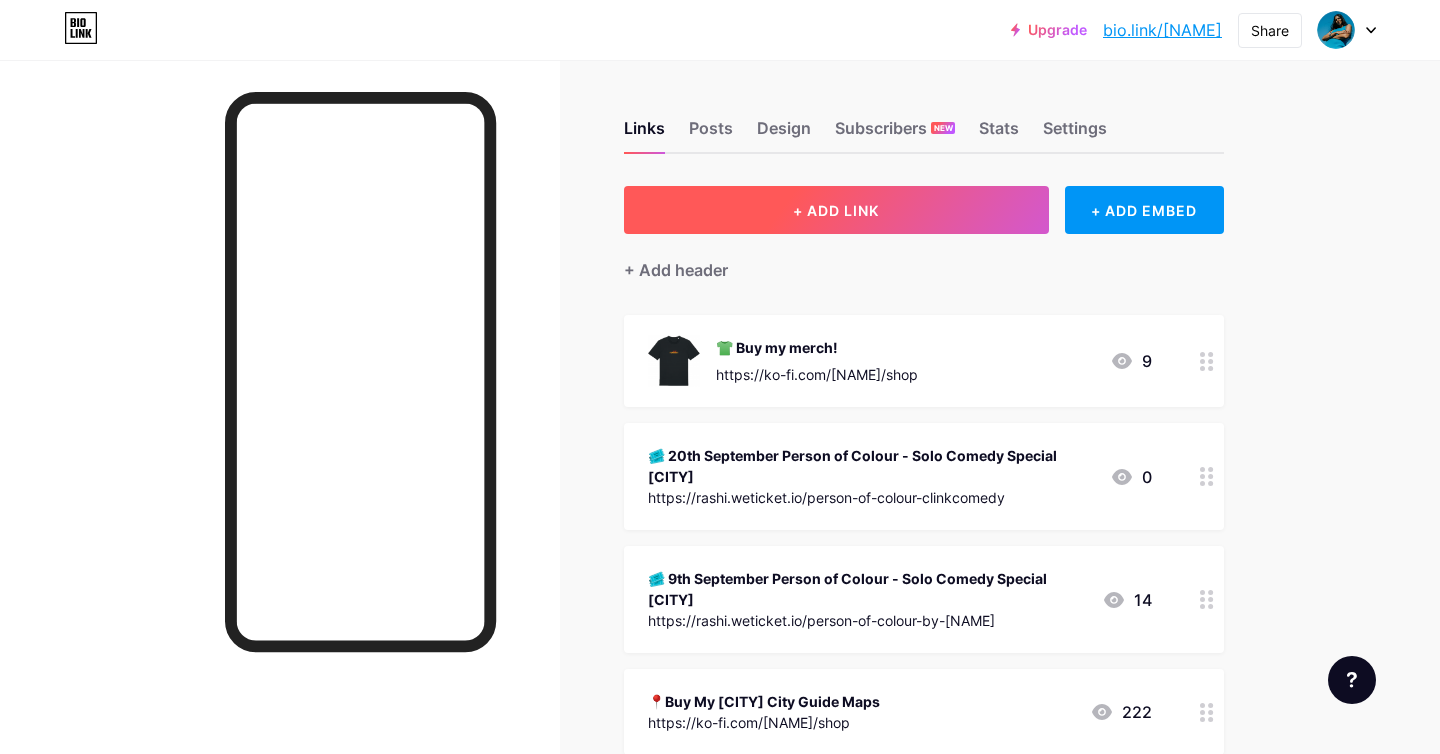 click on "+ ADD LINK" at bounding box center (836, 210) 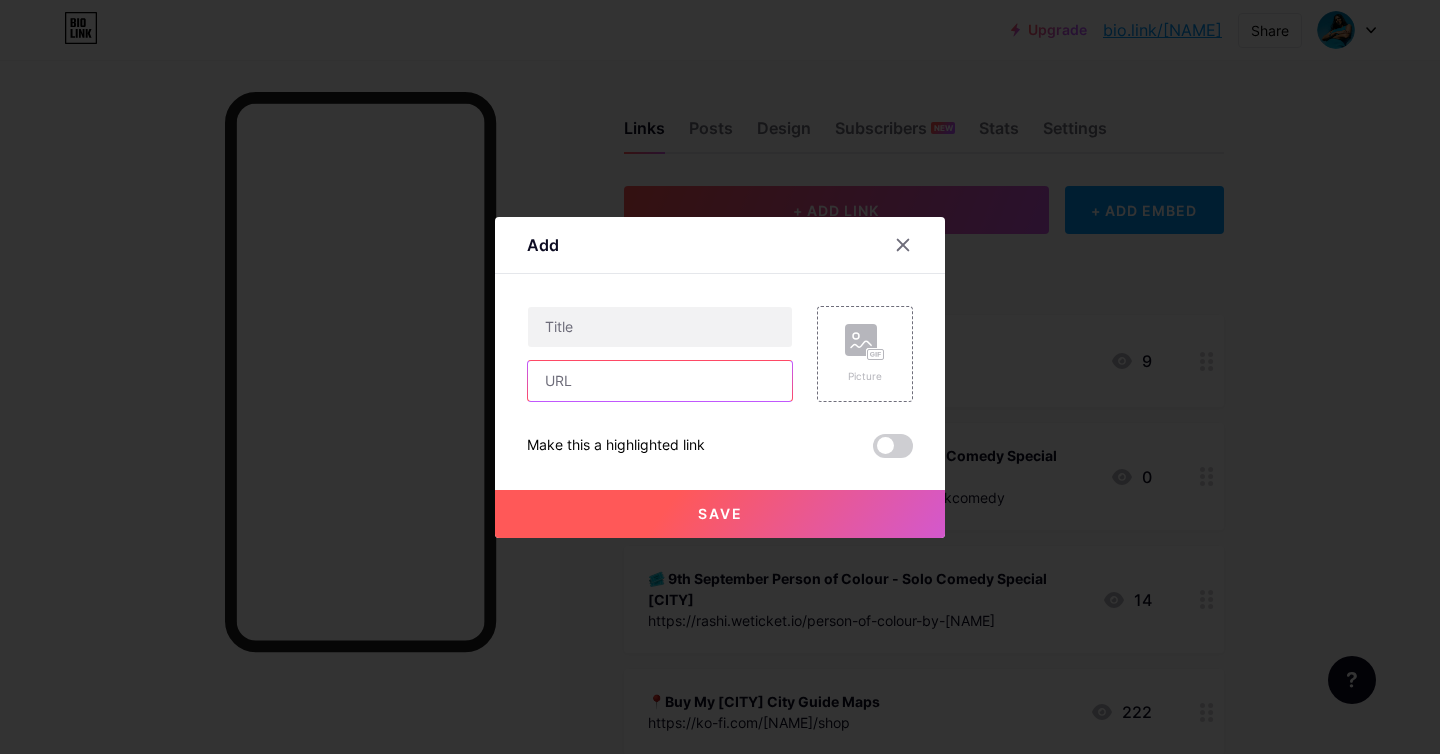 click at bounding box center [660, 381] 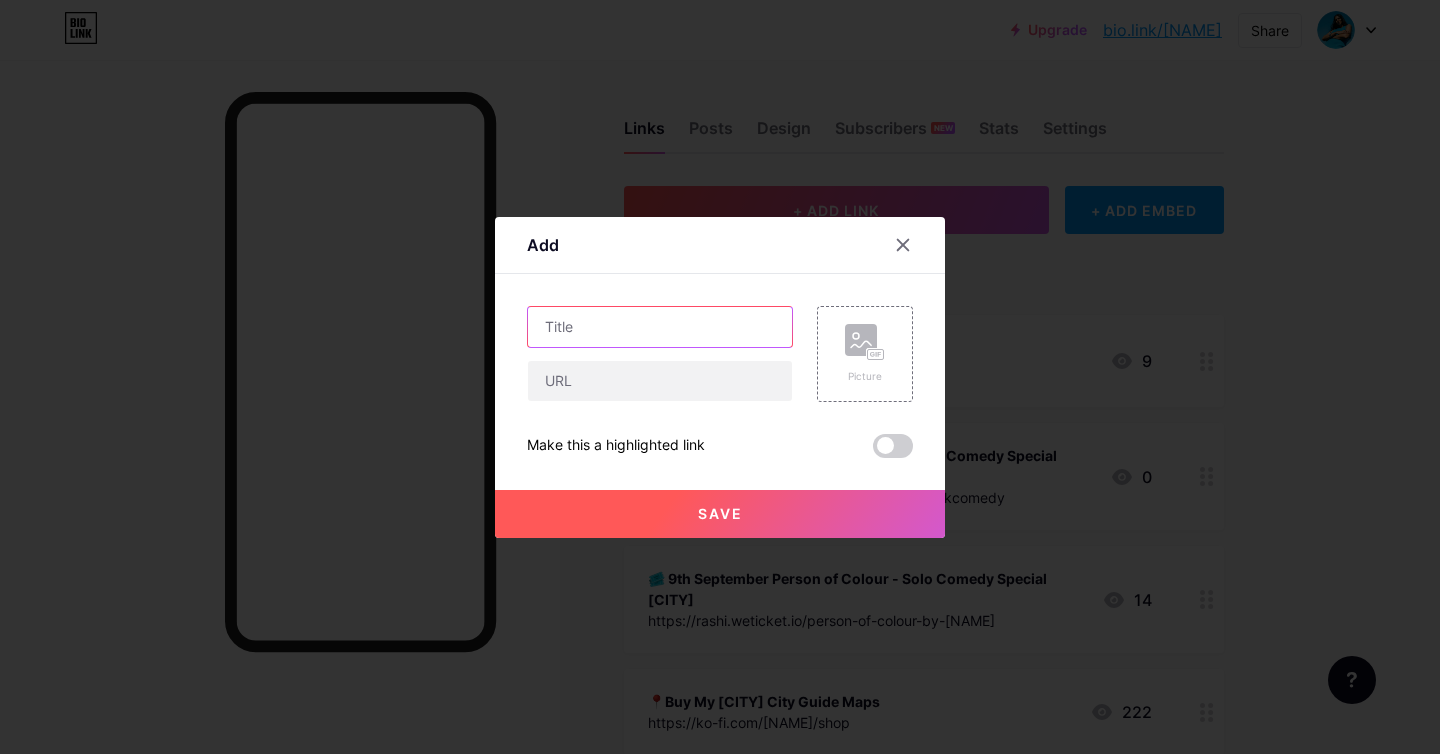 click at bounding box center [660, 327] 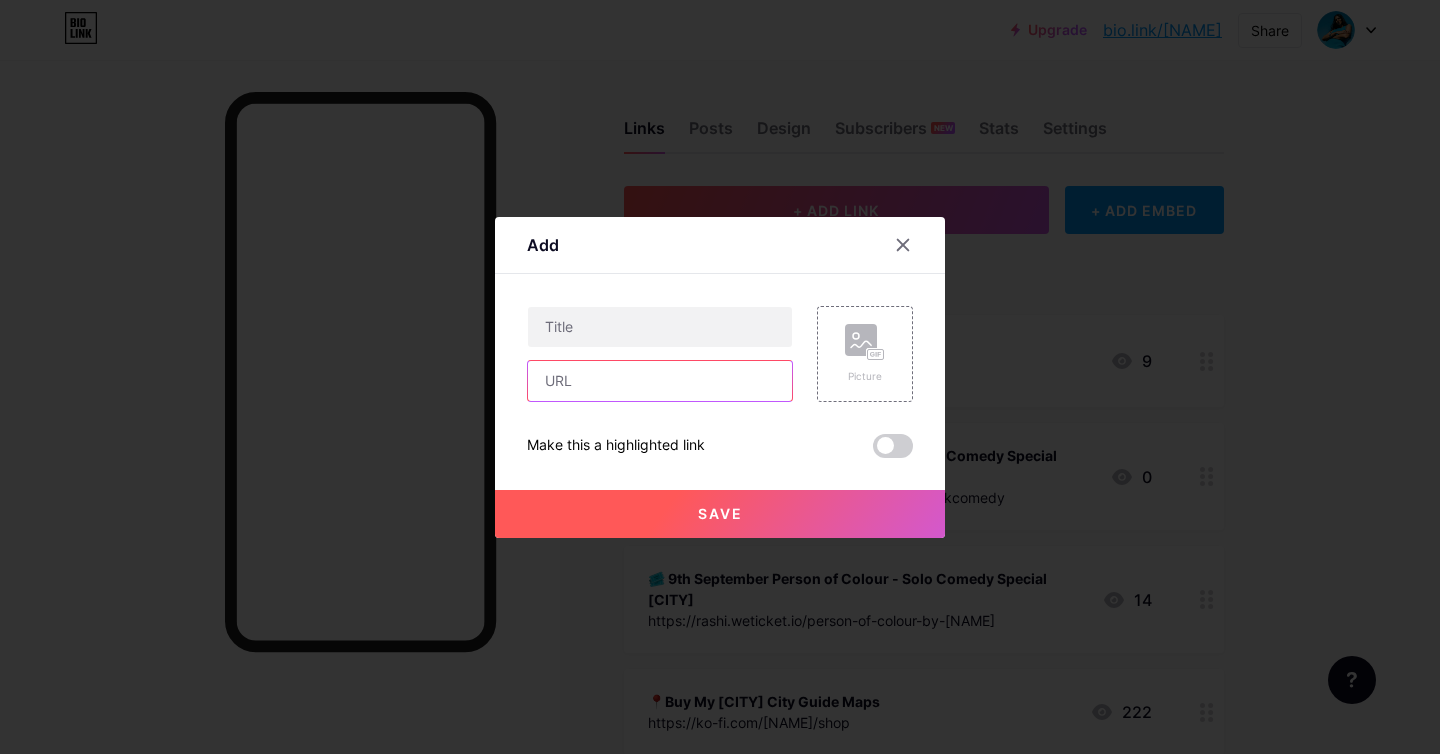 click at bounding box center (660, 381) 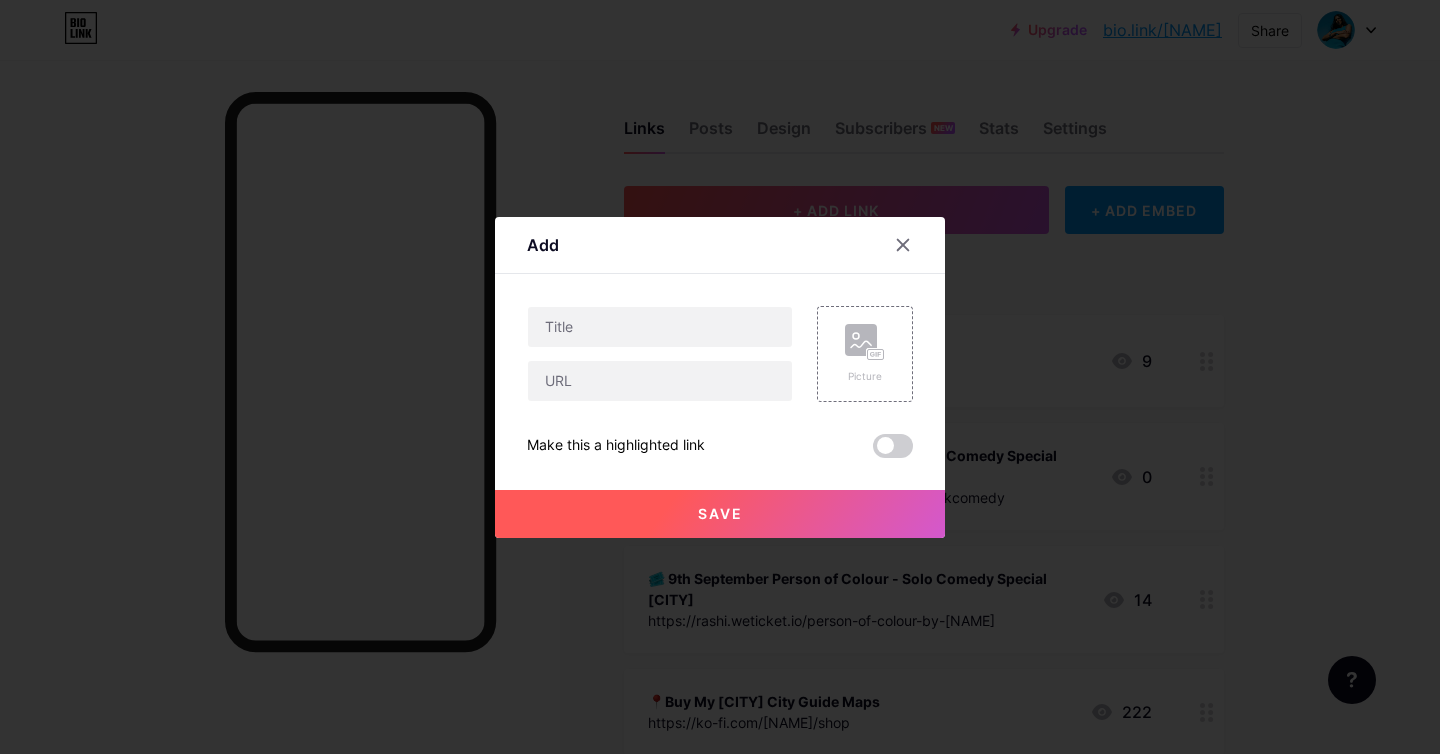 click at bounding box center [720, 377] 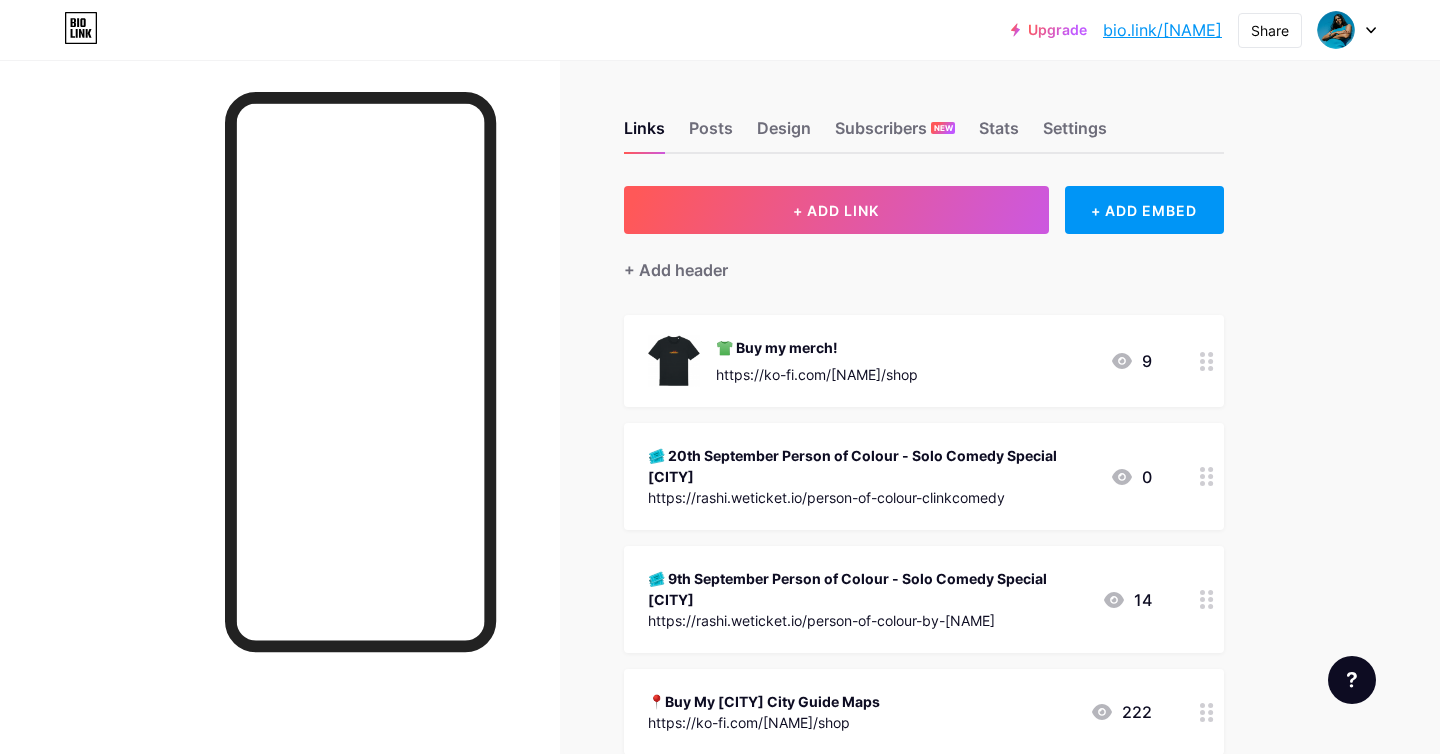 click on "🎟️ 20th September Person of Colour - Solo Comedy Special [CITY]" at bounding box center [871, 466] 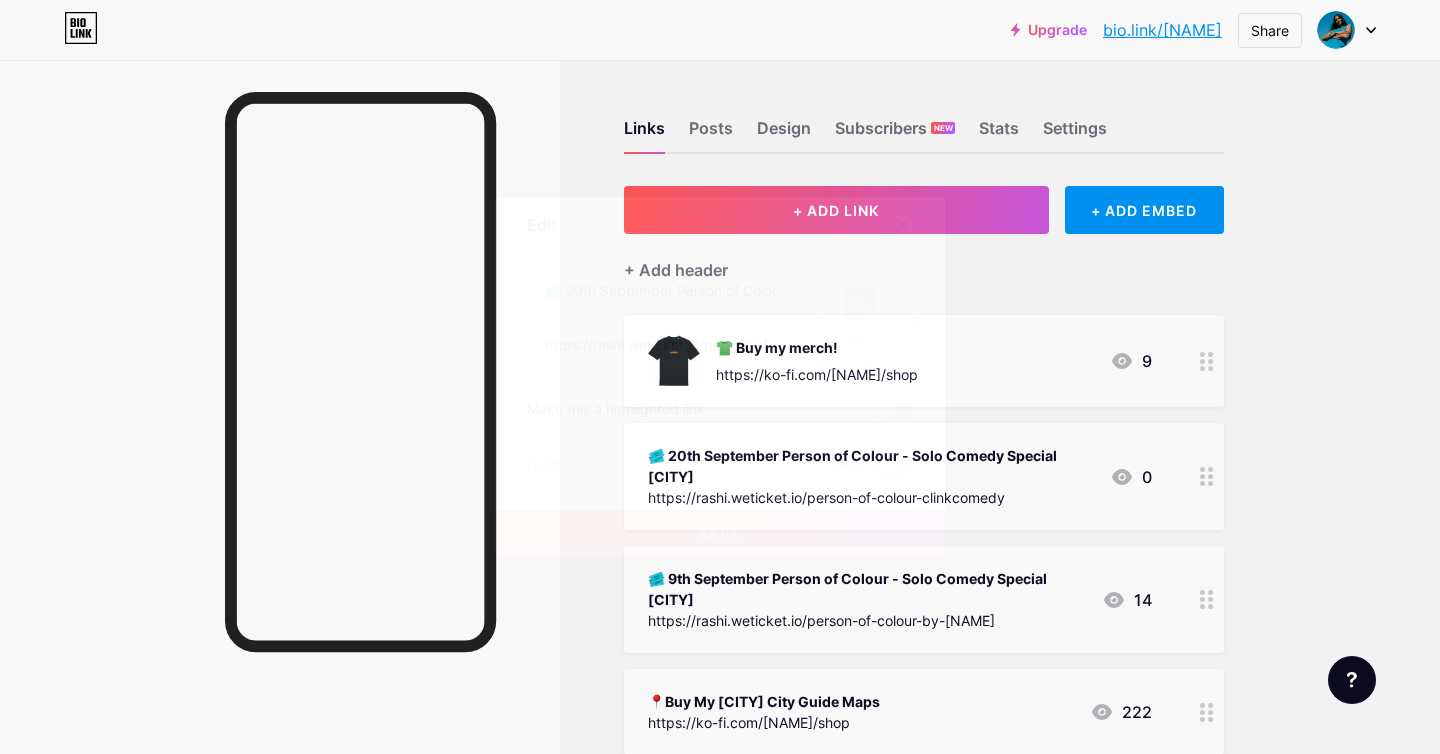 click 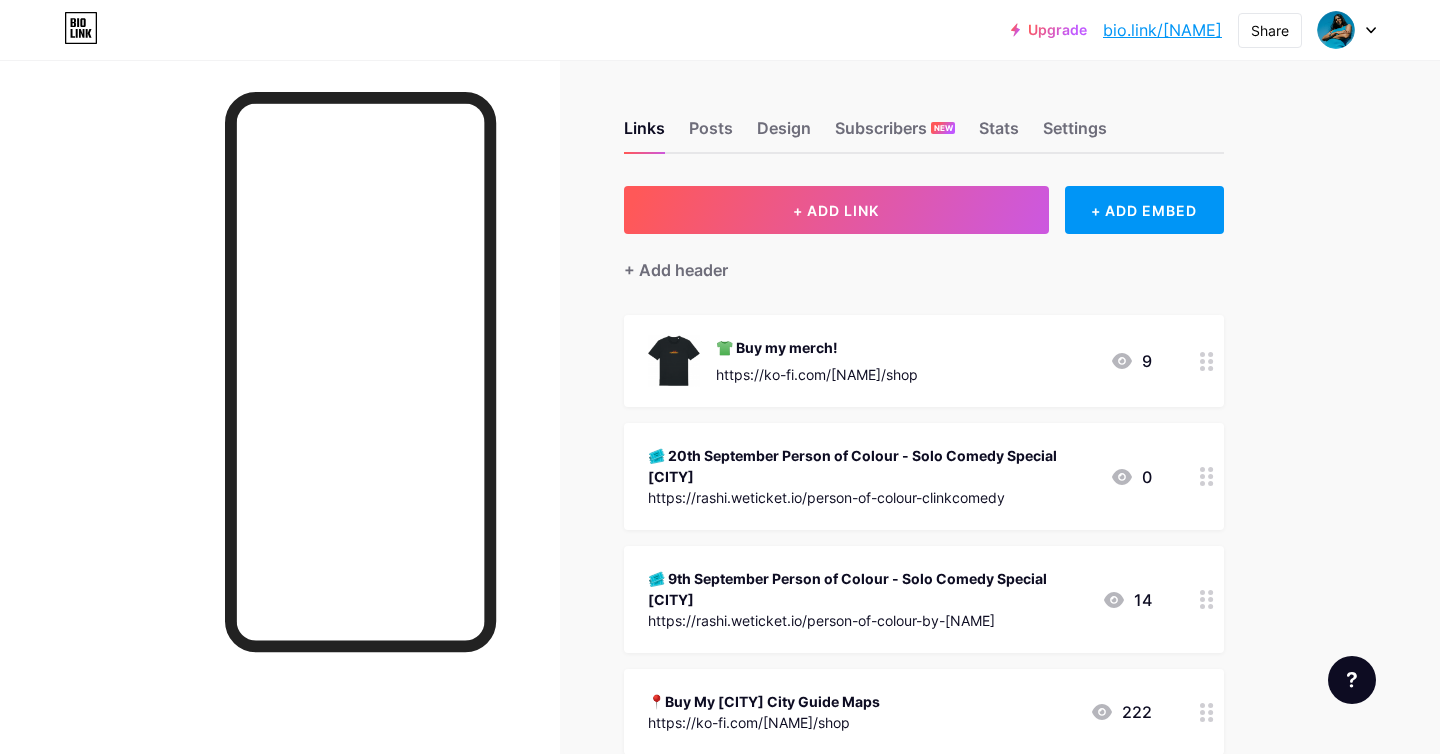 click 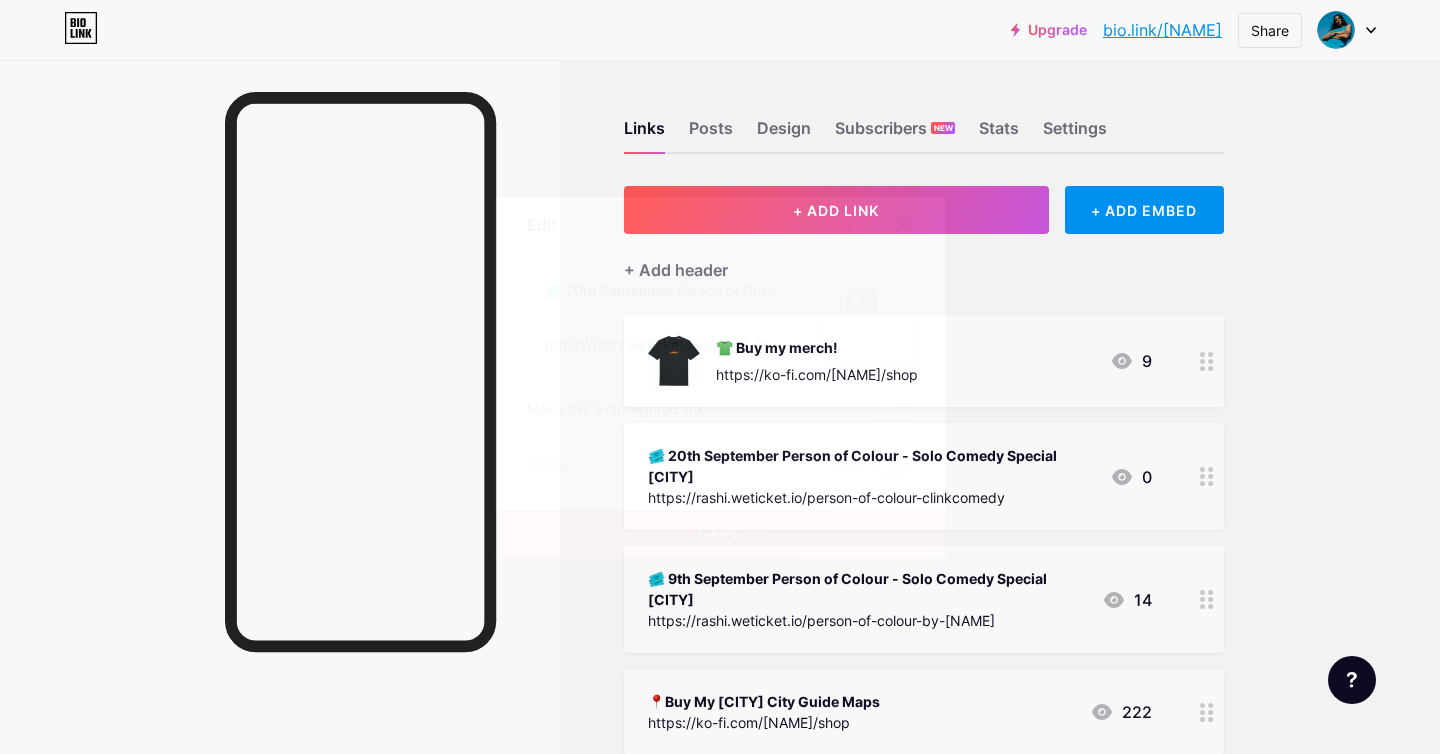 click 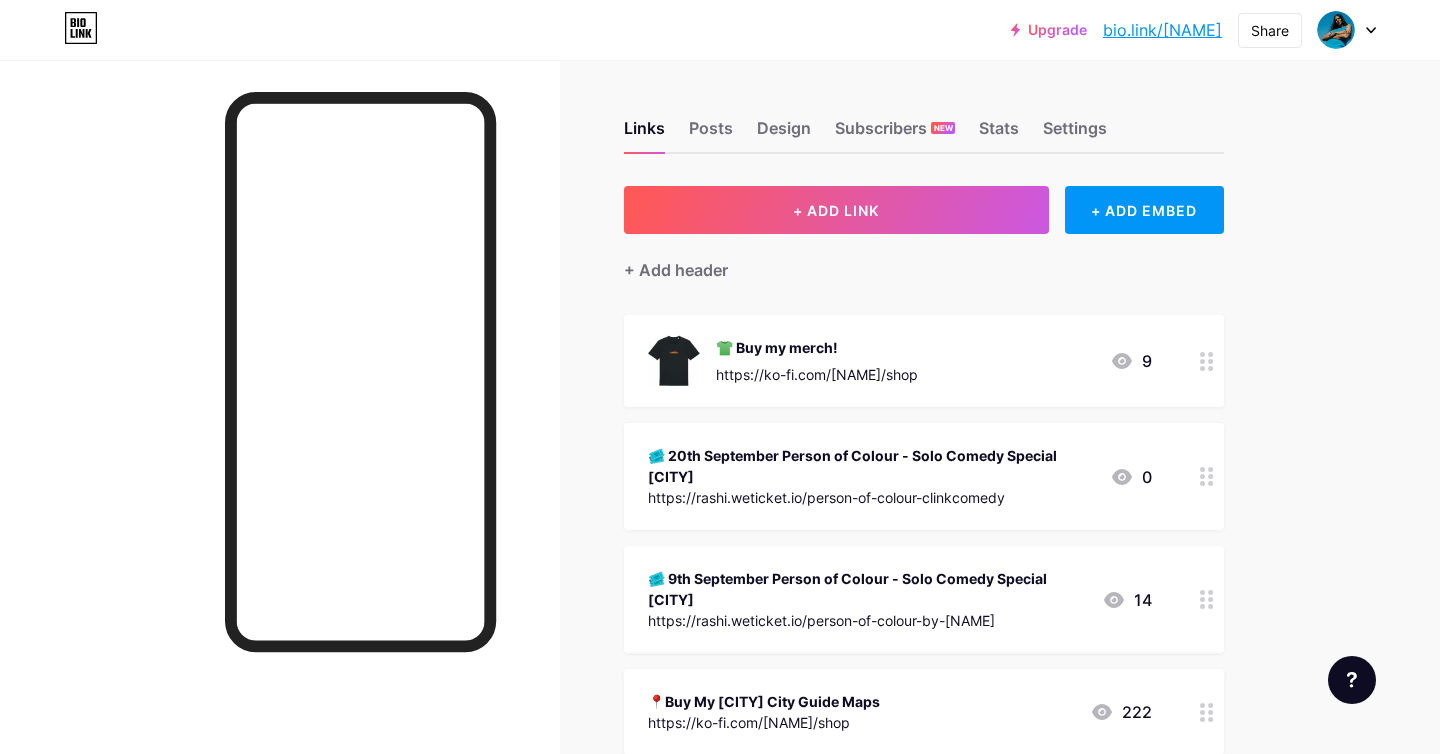 click on "🎟️ 20th September Person of Colour - Solo Comedy Special [CITY]" at bounding box center [871, 466] 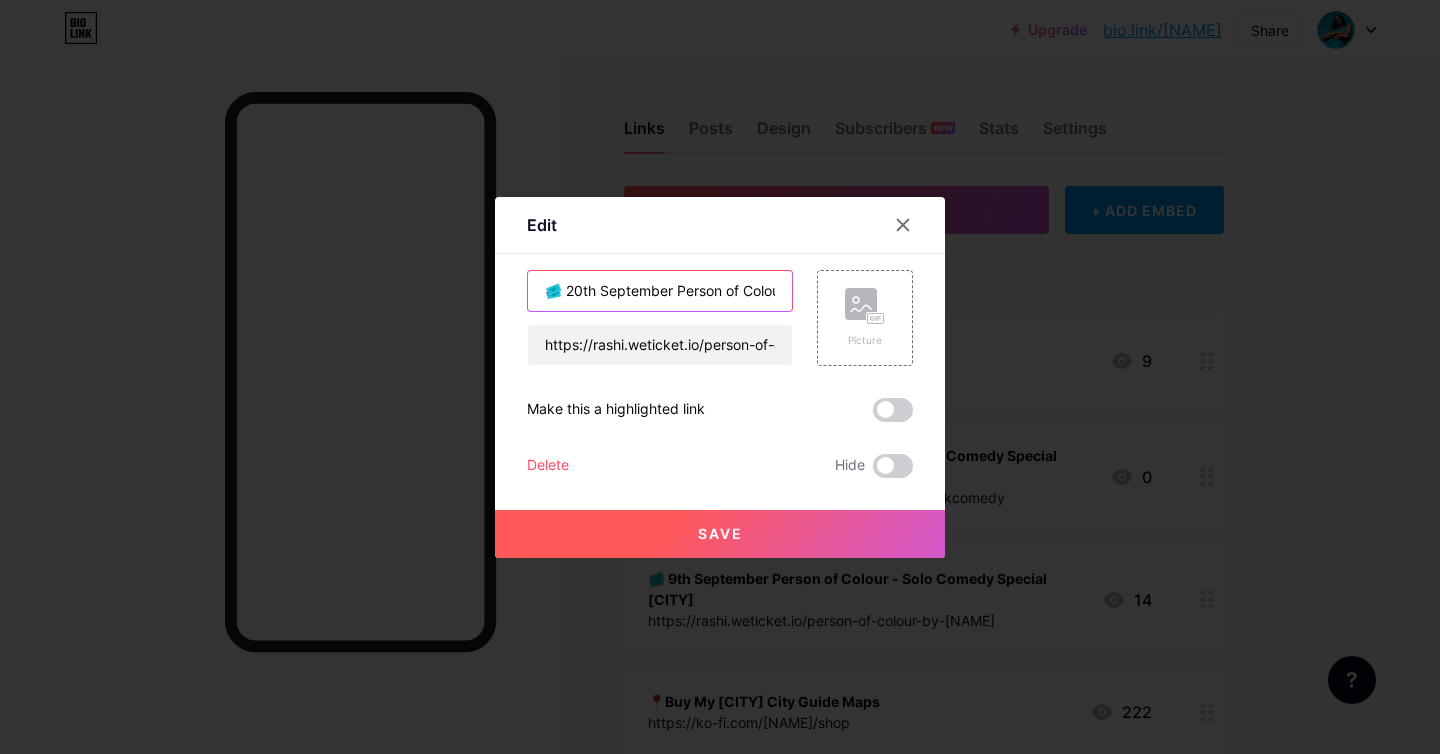 click on "🎟️ 20th September Person of Colour - Solo Comedy Special [CITY]" at bounding box center (660, 291) 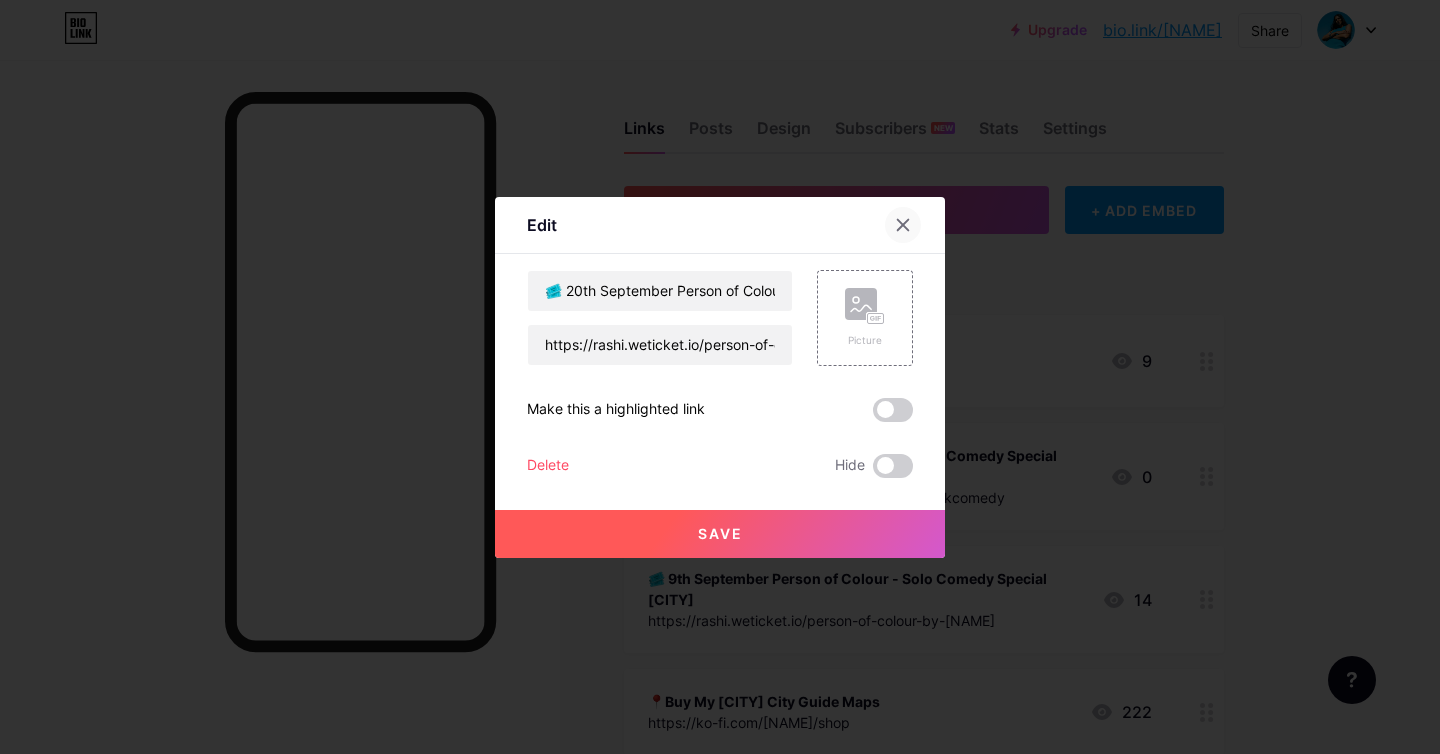 click 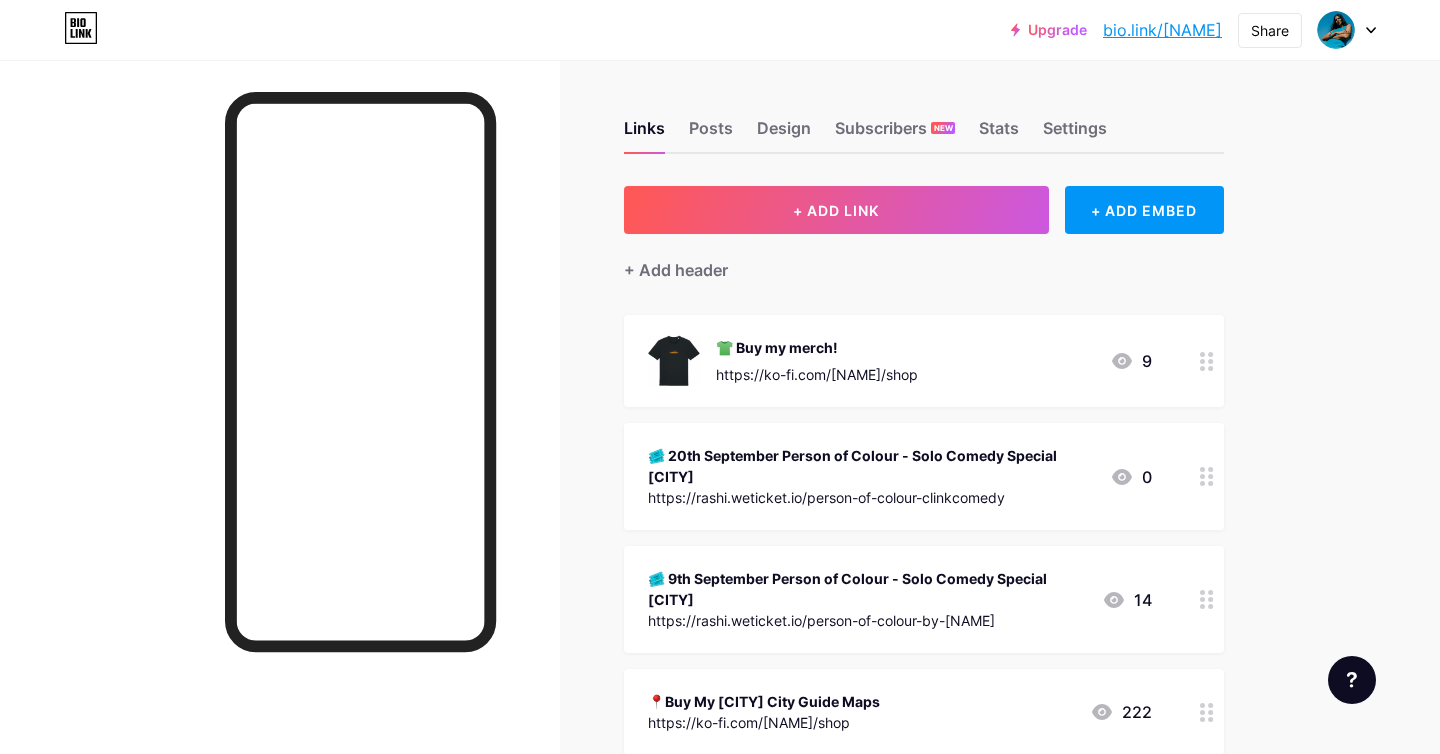 click on "+ ADD LINK" at bounding box center [836, 210] 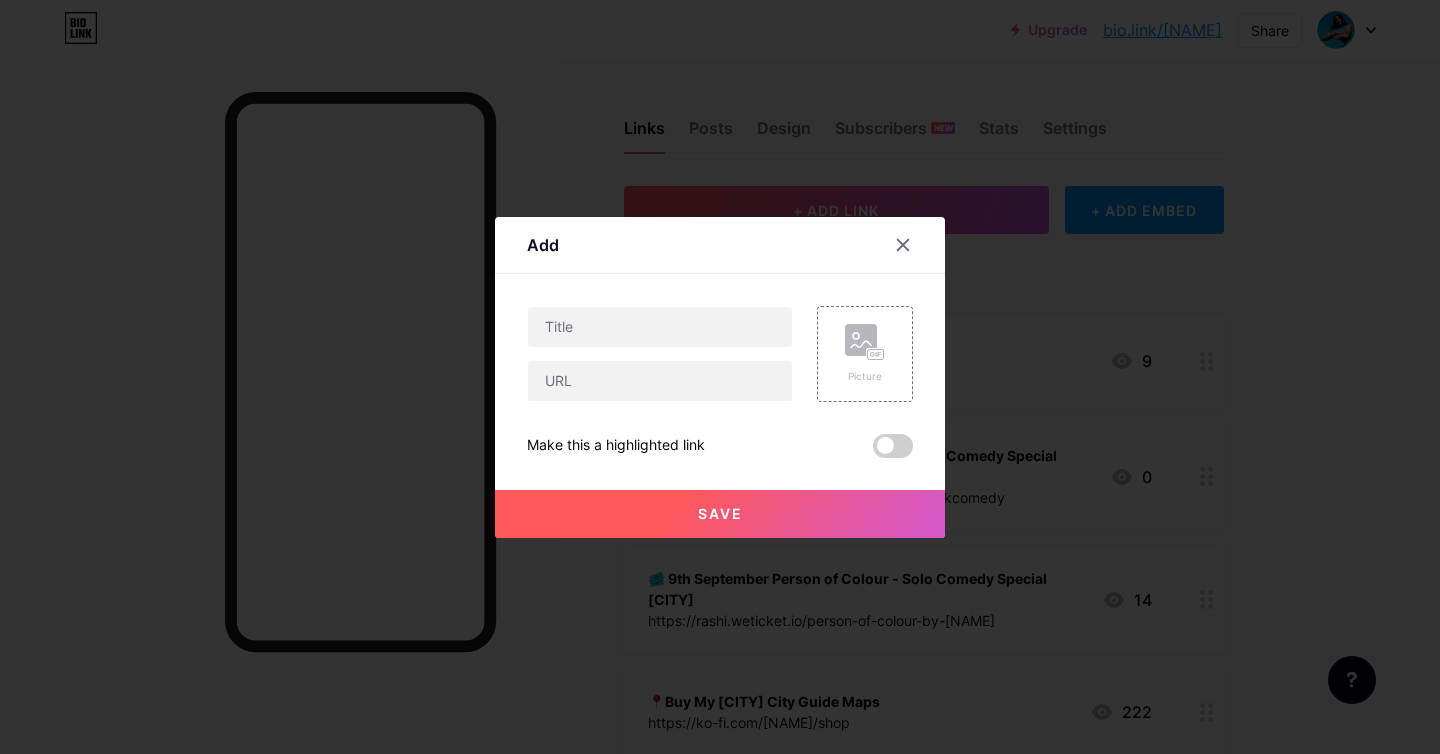 click on "Content
YouTube
Play YouTube video without leaving your page.
ADD
Vimeo
Play Vimeo video without leaving your page.
ADD
Tiktok
Grow your TikTok following
ADD
Tweet
Embed a tweet.
ADD
Reddit
Showcase your Reddit profile
ADD
Spotify
Embed Spotify to play the preview of a track.
ADD
Twitch
Play Twitch video without leaving your page.
ADD
SoundCloud
ADD" at bounding box center (720, 366) 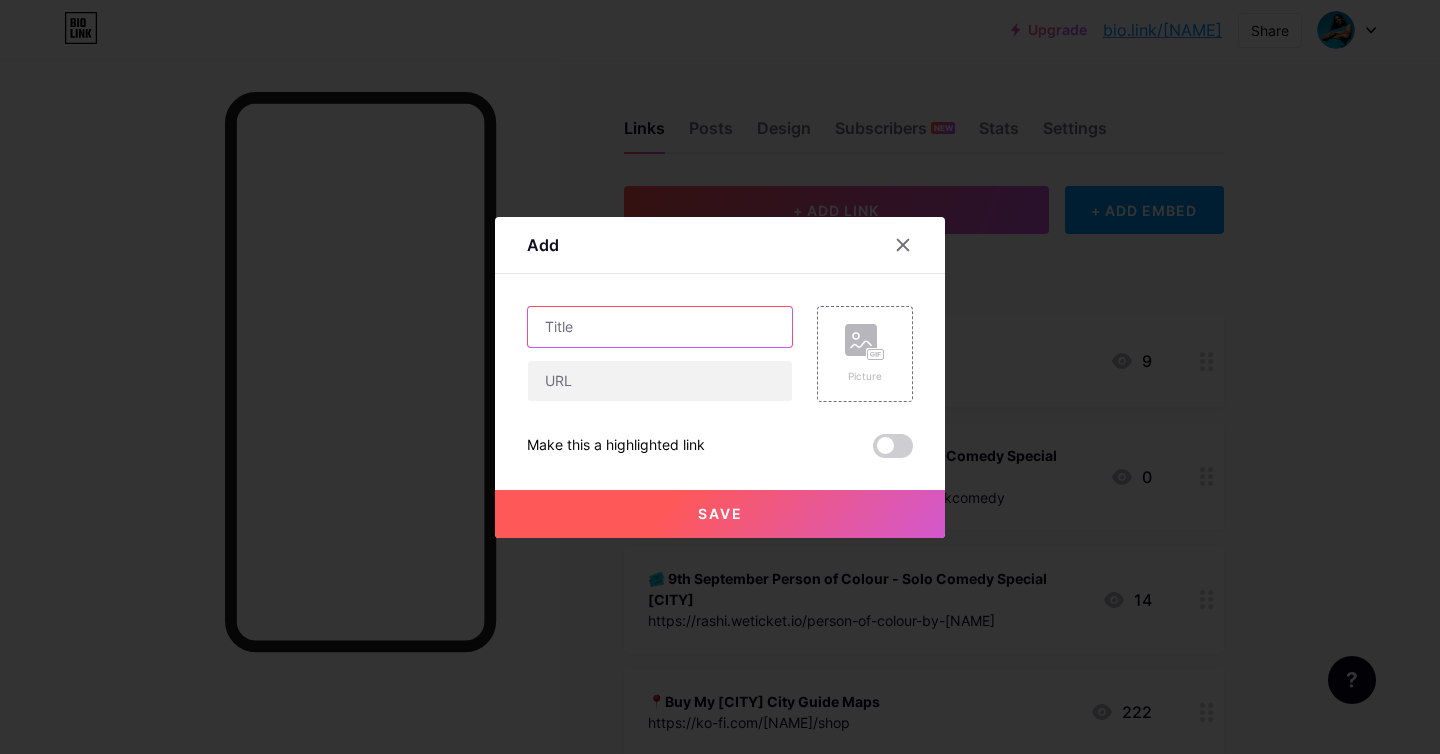 click at bounding box center [660, 327] 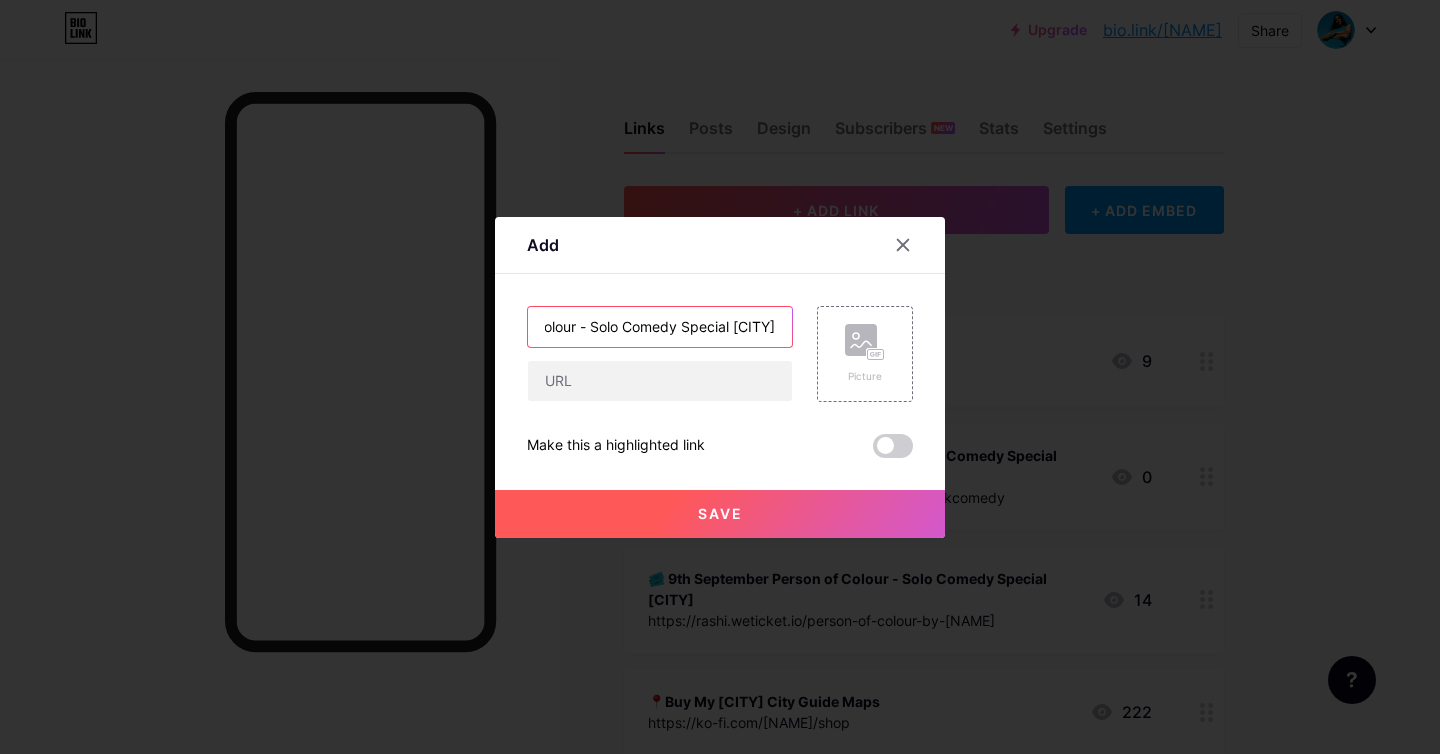 scroll, scrollTop: 0, scrollLeft: 0, axis: both 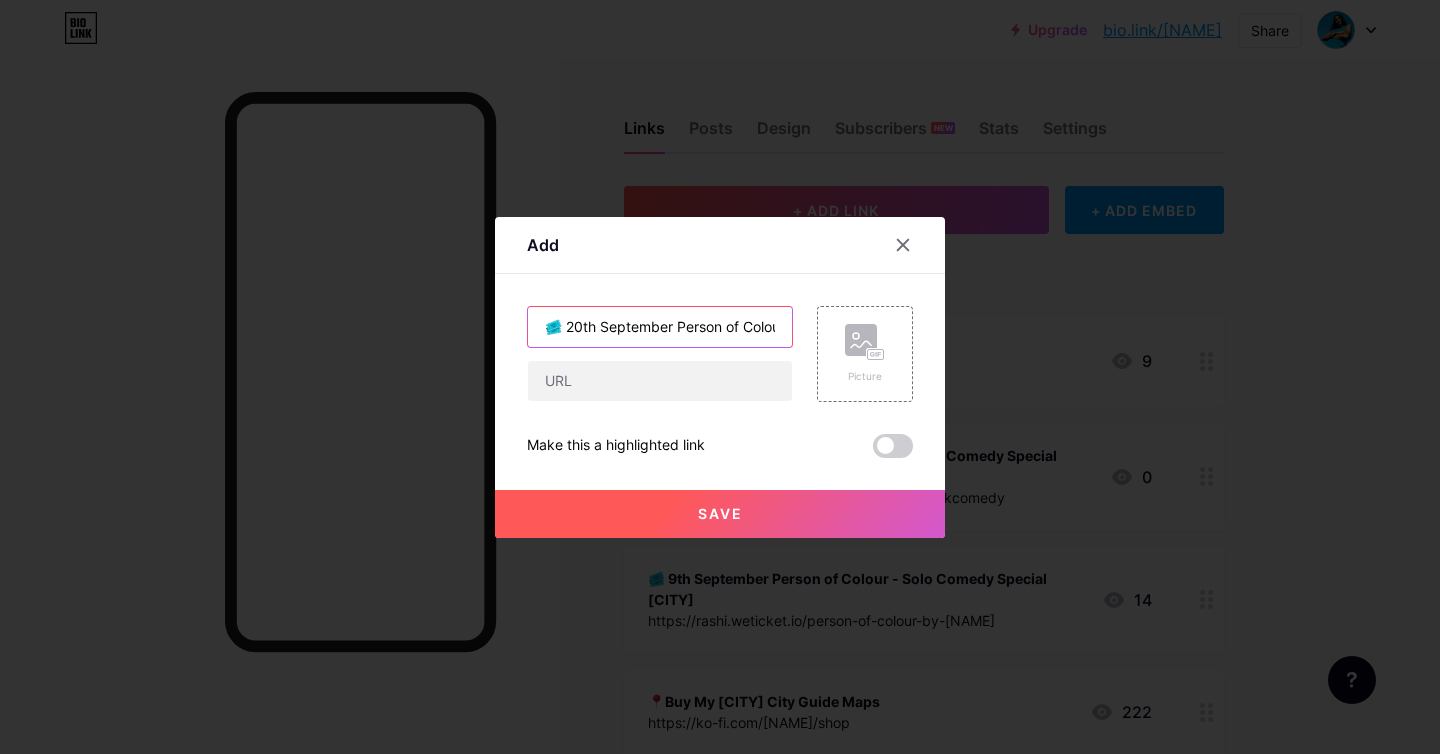 click on "🎟️ 20th September Person of Colour - Solo Comedy Special [CITY]" at bounding box center (660, 327) 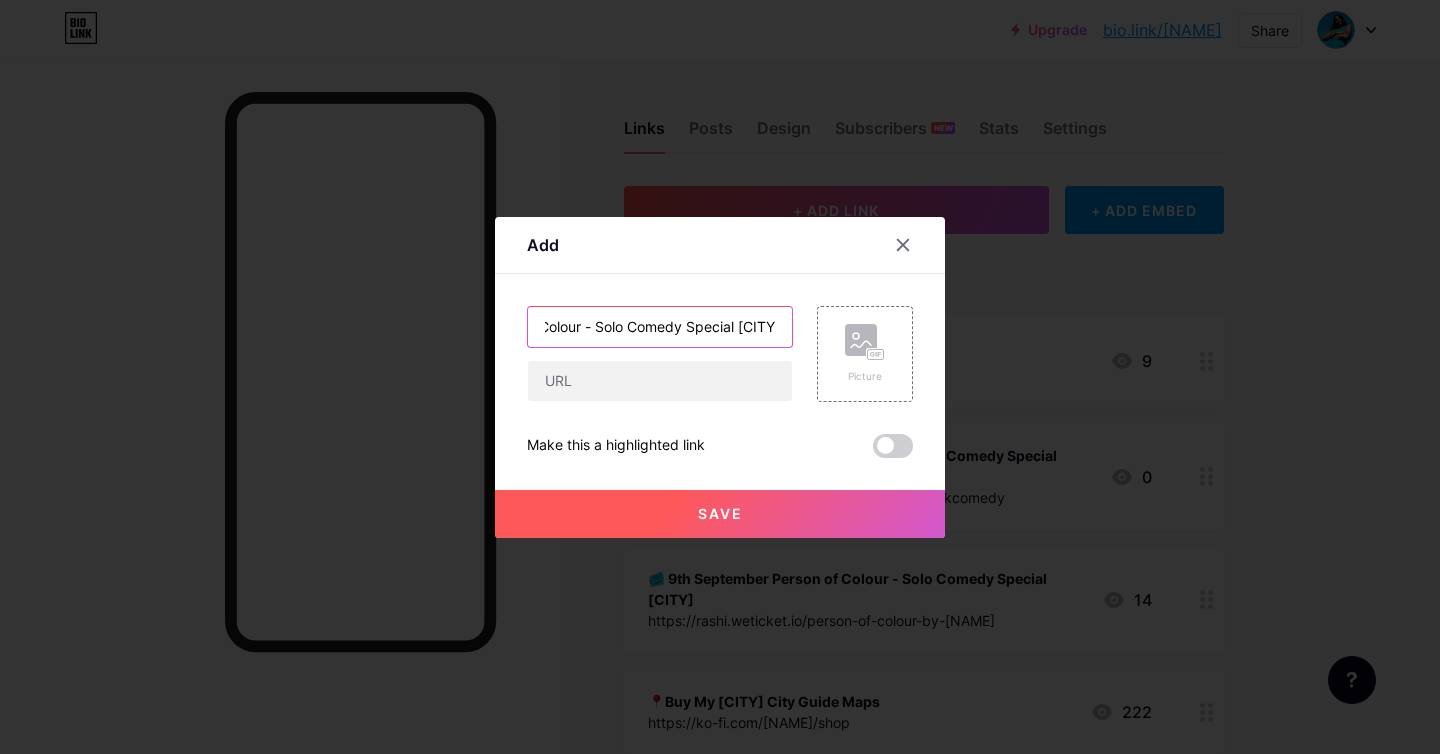 scroll, scrollTop: 0, scrollLeft: 0, axis: both 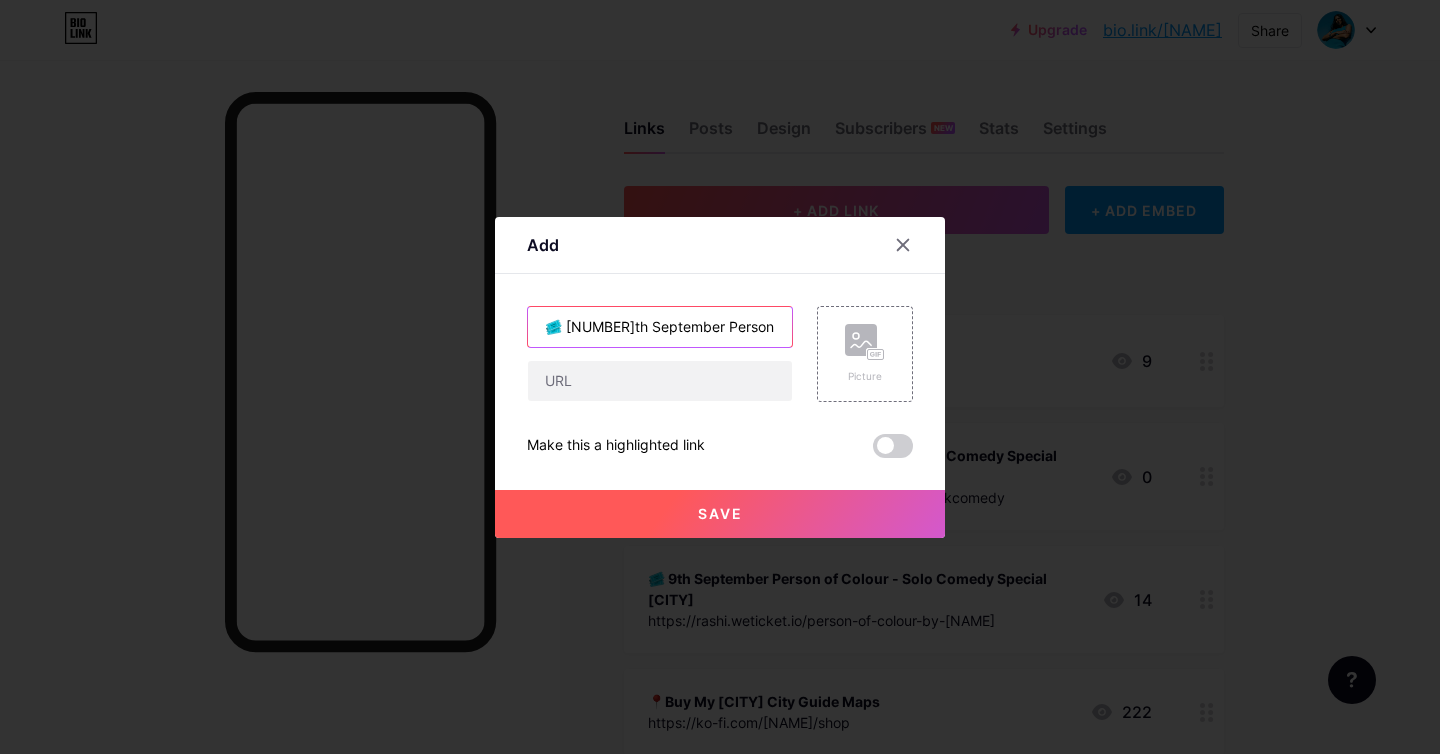 type on "🎟️ [NUMBER]th September Person of Colour - Solo Comedy Special [CITY]" 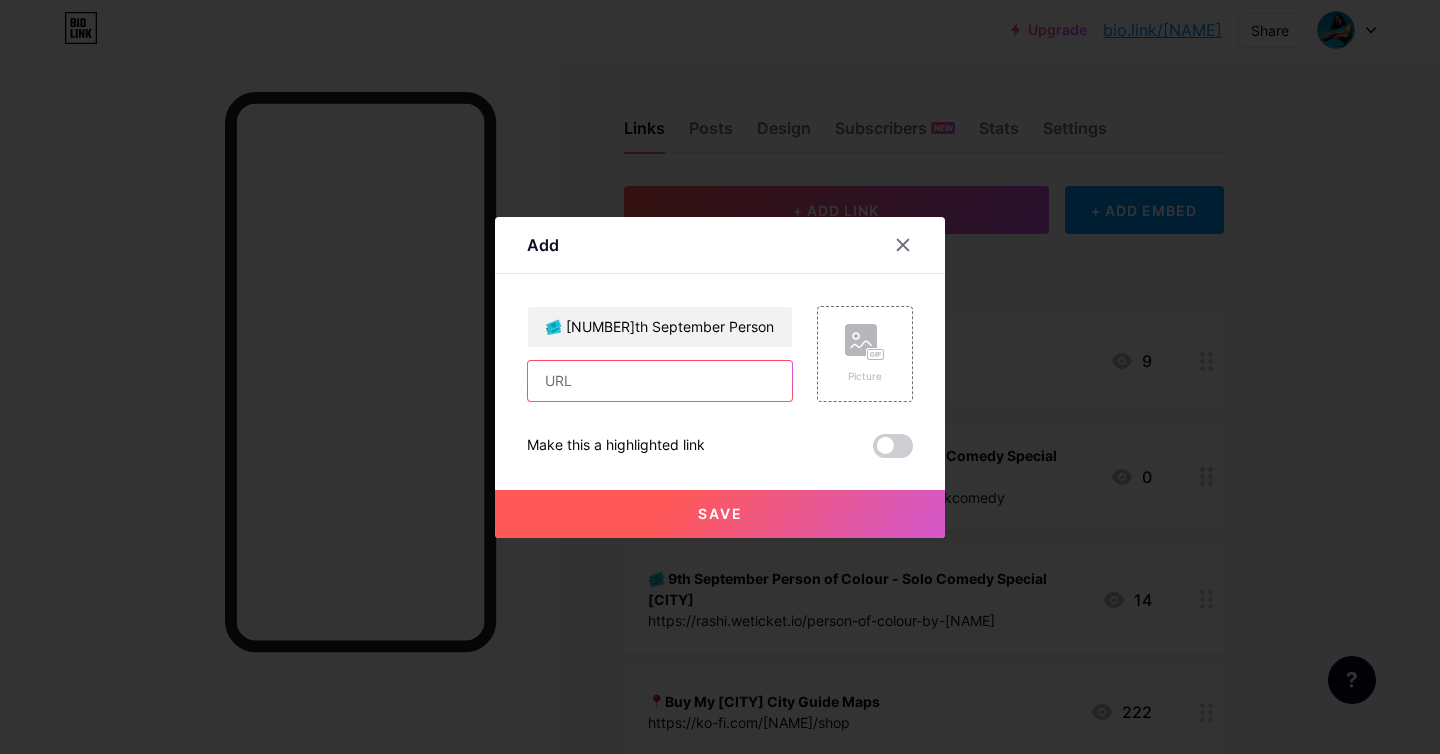 click at bounding box center (660, 381) 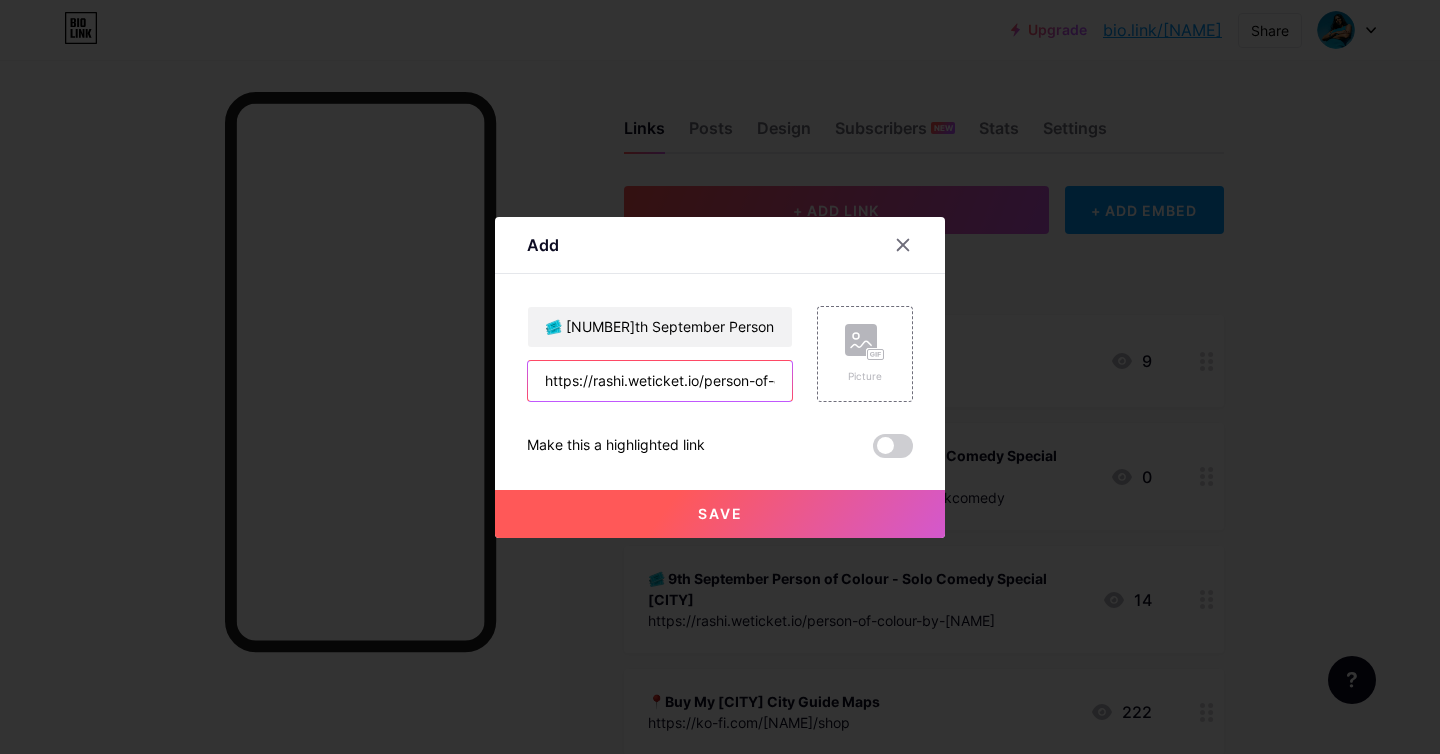 scroll, scrollTop: 0, scrollLeft: 81, axis: horizontal 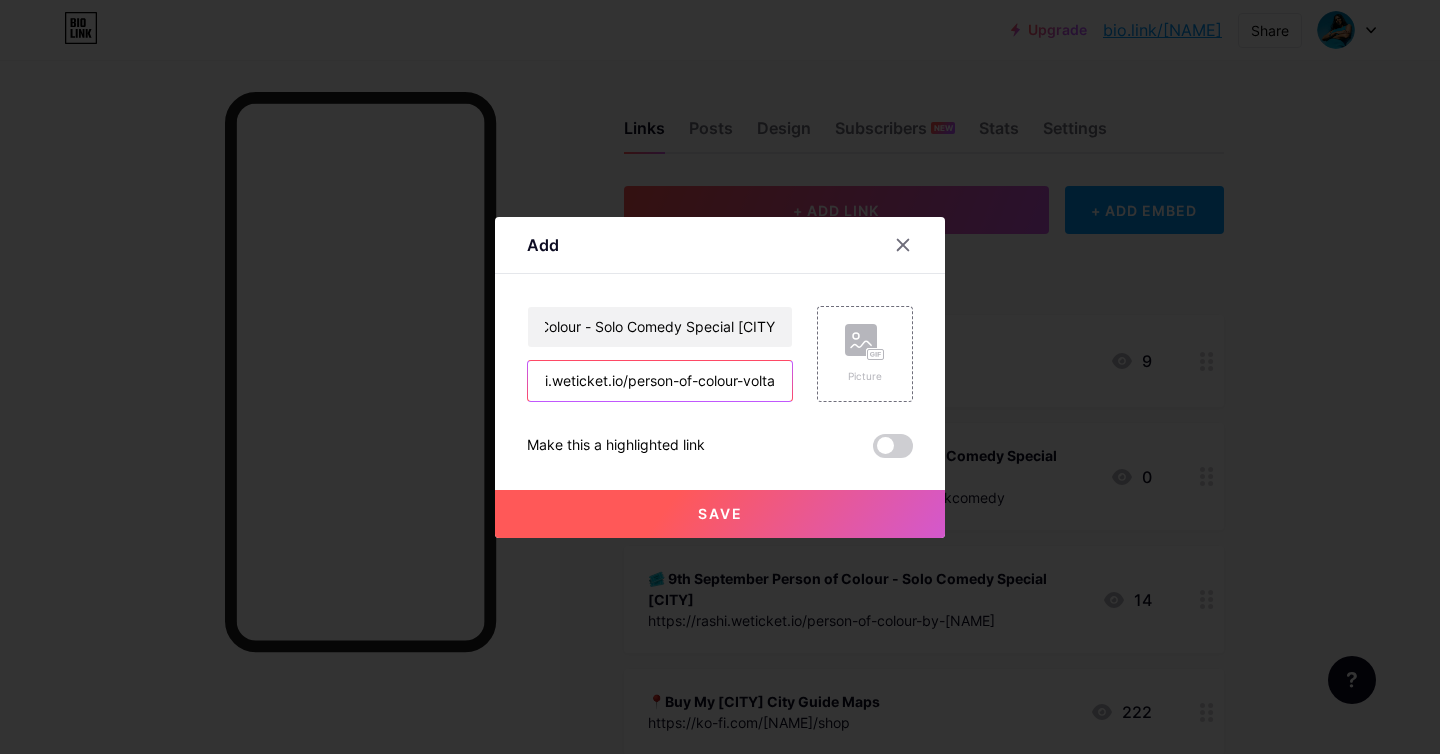type on "https://rashi.weticket.io/person-of-colour-volta" 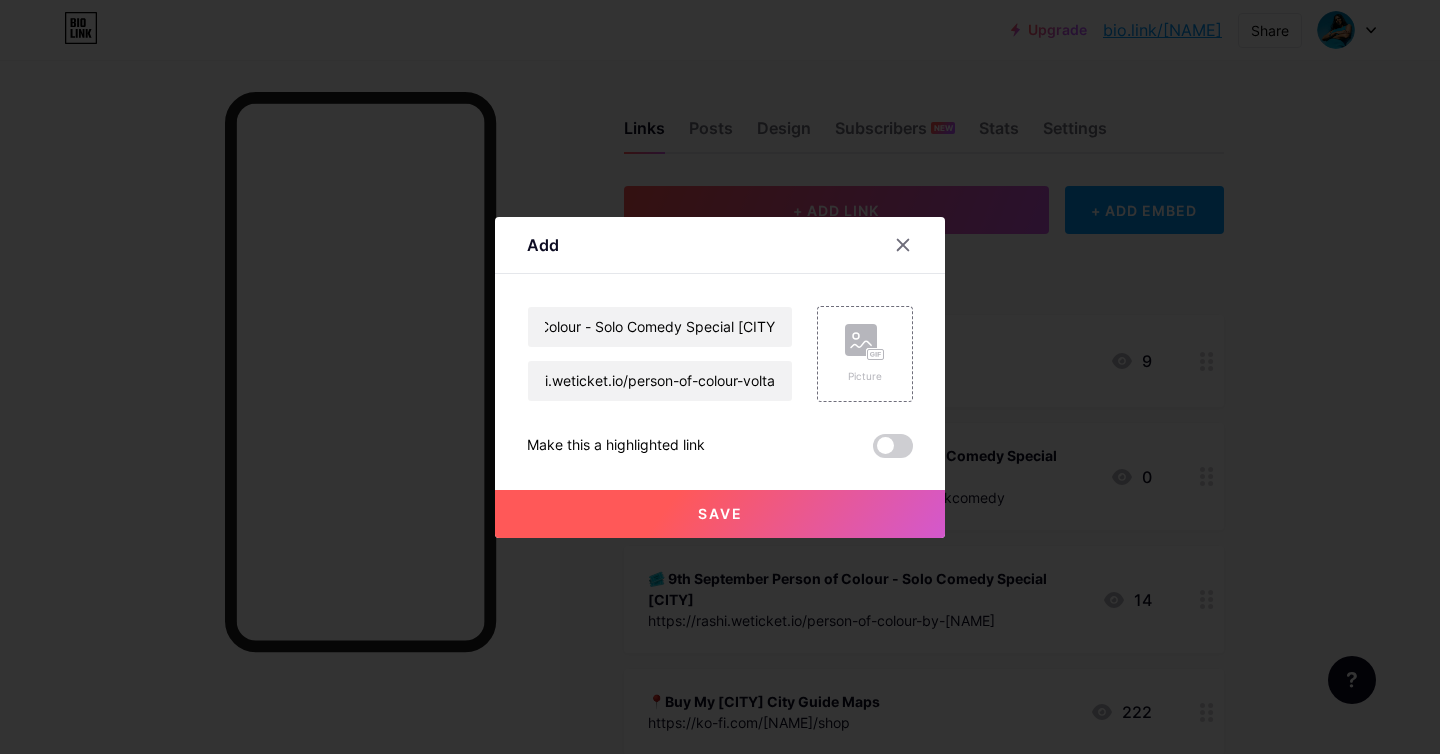 click on "Save" at bounding box center [720, 514] 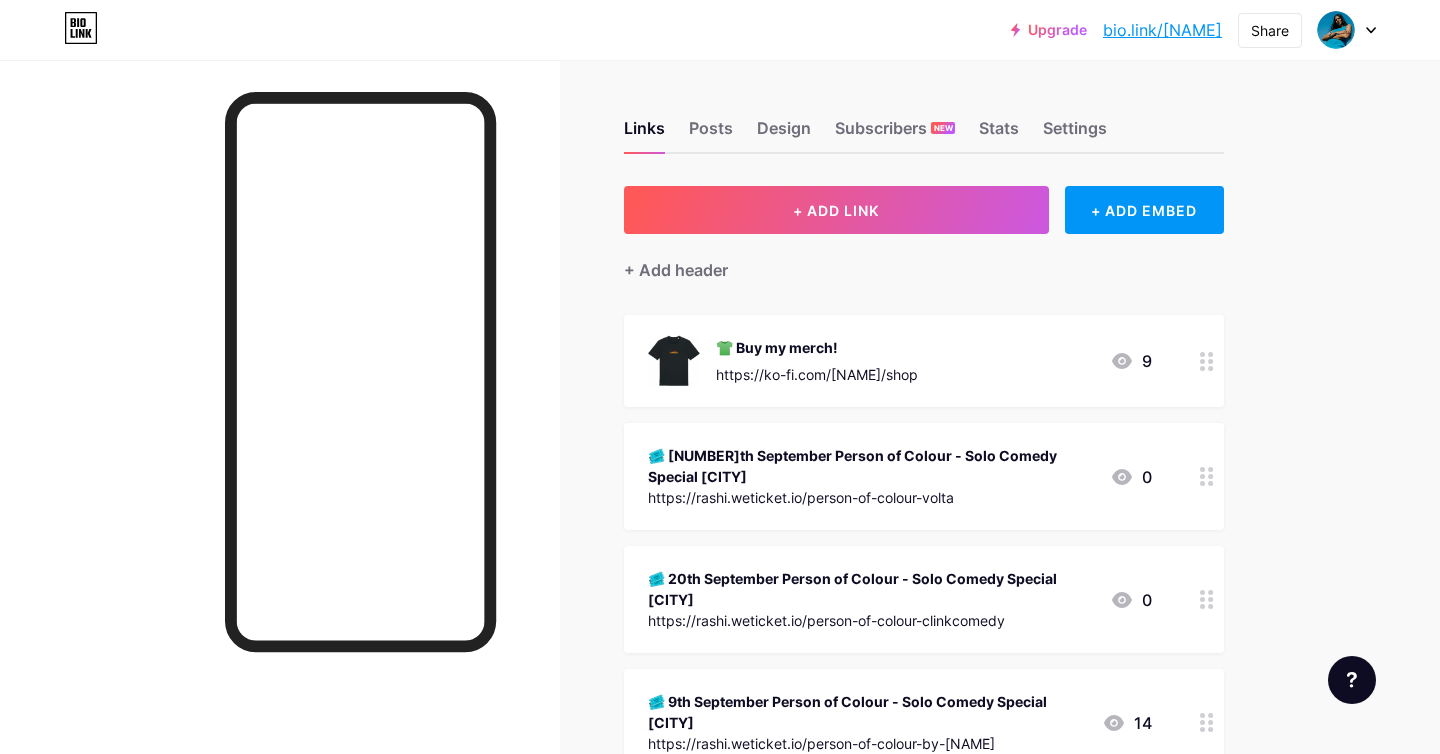click on "Upgrade   bio.link/[NAME]...   bio.link/[NAME]   Share               Switch accounts     [FIRST] [LAST]   bio.link/[NAME]       + Add a new page        Account settings   Logout   Link Copied
Links
Posts
Design
Subscribers
NEW
Stats
Settings       + ADD LINK     + ADD EMBED
+ Add header
👕 Buy my merch!
https://ko-fi.com/[NAME]/shop
[NUMBER]
🎟️ [NUMBER]th September Person of Colour - Solo Comedy Special [CITY]
https://rashi.weticket.io/person-of-colour-volta
[NUMBER]
🎟️ [NUMBER]th September Person of Colour - Solo Comedy Special [CITY]
https://rashi.weticket.io/person-of-colour-clinkcomedy
[NUMBER]
[NUMBER]" at bounding box center (720, 951) 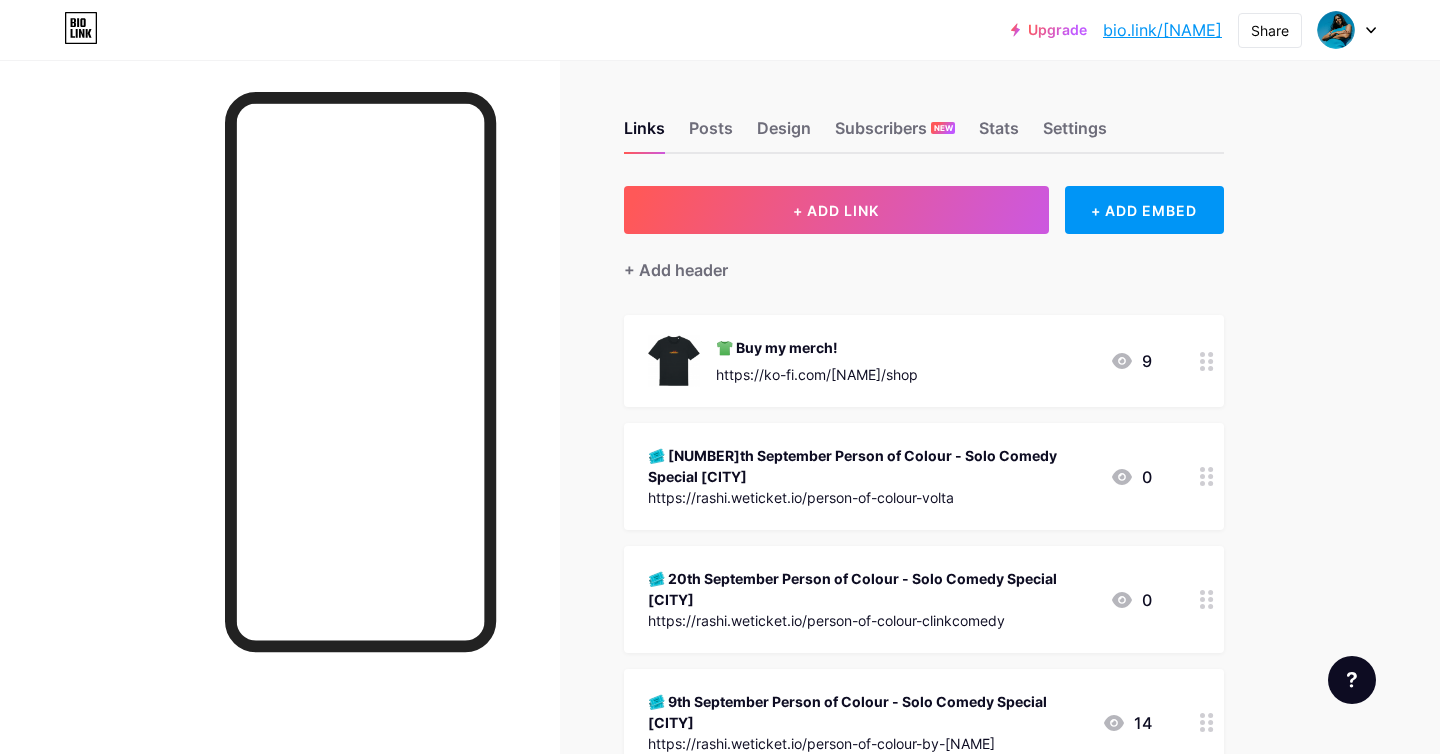 click on "👕 Buy my merch!
https://ko-fi.com/[NAME]/shop
[NUMBER]
🎟️ [NUMBER]th September Person of Colour - Solo Comedy Special [CITY]
https://rashi.weticket.io/person-of-colour-volta
[NUMBER]
🎟️ [NUMBER]th September Person of Colour - Solo Comedy Special [CITY]
https://rashi.weticket.io/person-of-colour-clinkcomedy
[NUMBER]
🎟️ [NUMBER]th September Person of Colour - Solo Comedy Special [CITY]
https://rashi.weticket.io/person-of-colour-by-[NAME]
[NUMBER]
📍Buy My [CITY] City Guide Maps
https://ko-fi.com/[NAME]/shop
[NUMBER]
▶️ Watch my YouTube channel!" at bounding box center [924, 902] 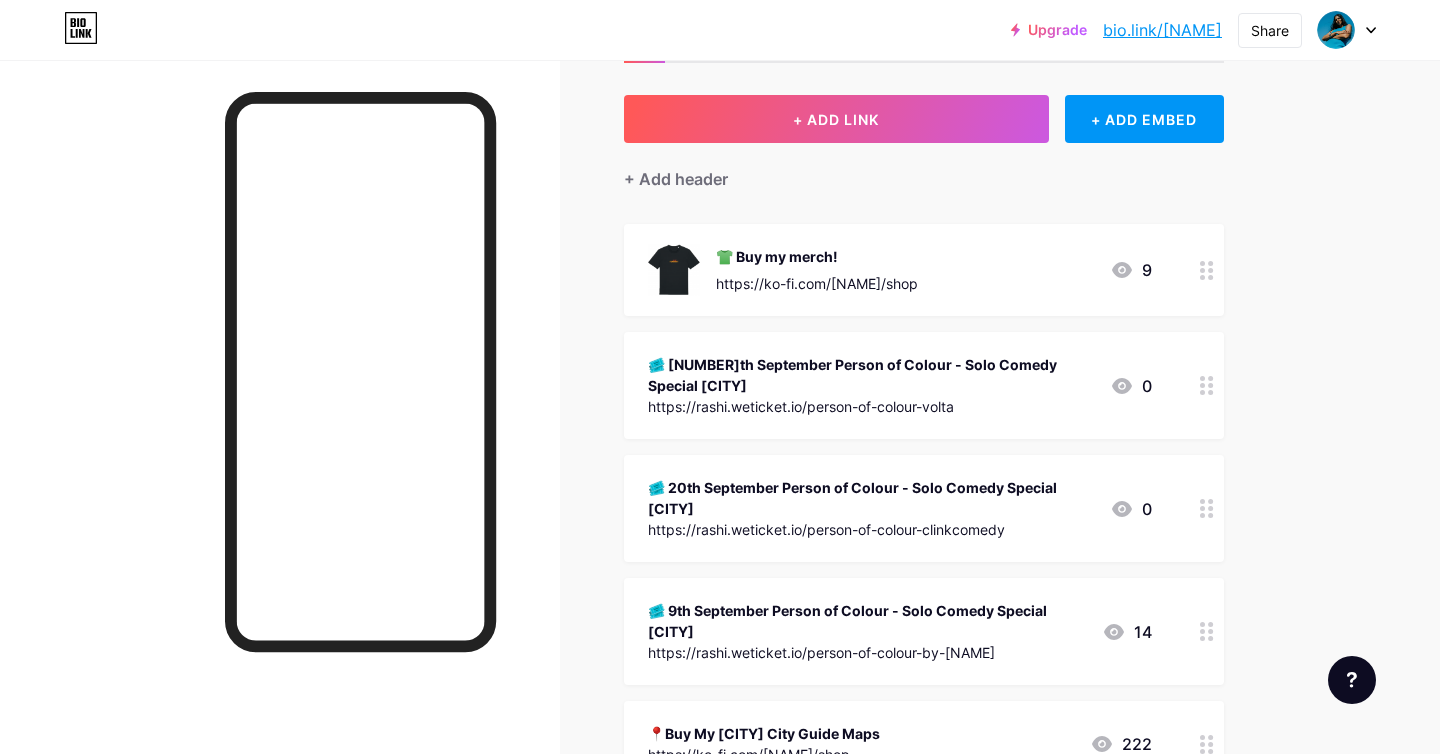 scroll, scrollTop: 99, scrollLeft: 0, axis: vertical 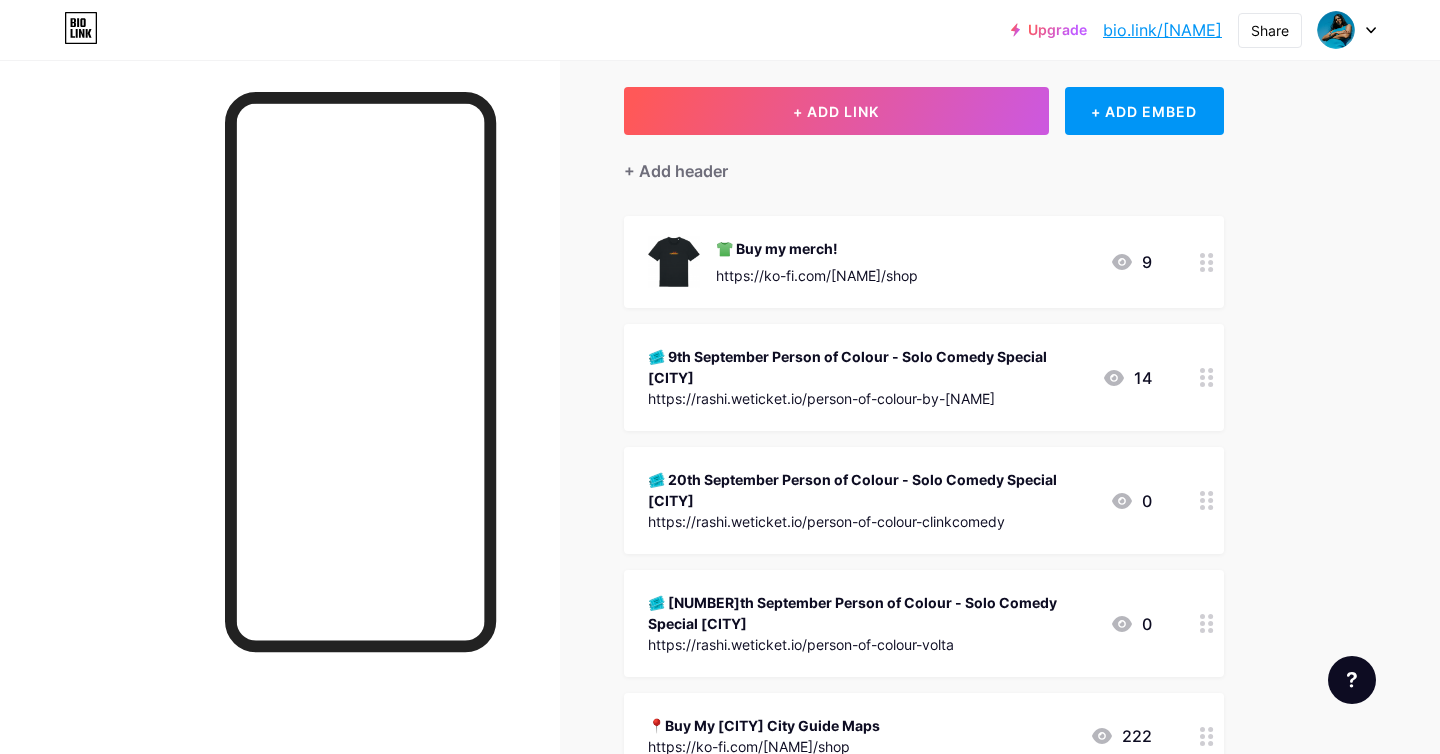 click on "Upgrade   bio.link/[NAME]...   bio.link/[NAME]   Share               Switch accounts     [FIRST] [LAST]   bio.link/[NAME]       + Add a new page        Account settings   Logout   Link Copied
Links
Posts
Design
Subscribers
NEW
Stats
Settings       + ADD LINK     + ADD EMBED
+ Add header
👕 Buy my merch!
https://ko-fi.com/[NAME]/shop
[NUMBER]
🎟️ [NUMBER]th September Person of Colour - Solo Comedy Special [CITY]
https://rashi.weticket.io/person-of-colour-by-[NAME]
[NUMBER]
🎟️ [NUMBER]th September Person of Colour - Solo Comedy Special [CITY]
https://rashi.weticket.io/person-of-colour-clinkcomedy
[NUMBER]
[NUMBER]" at bounding box center [720, 852] 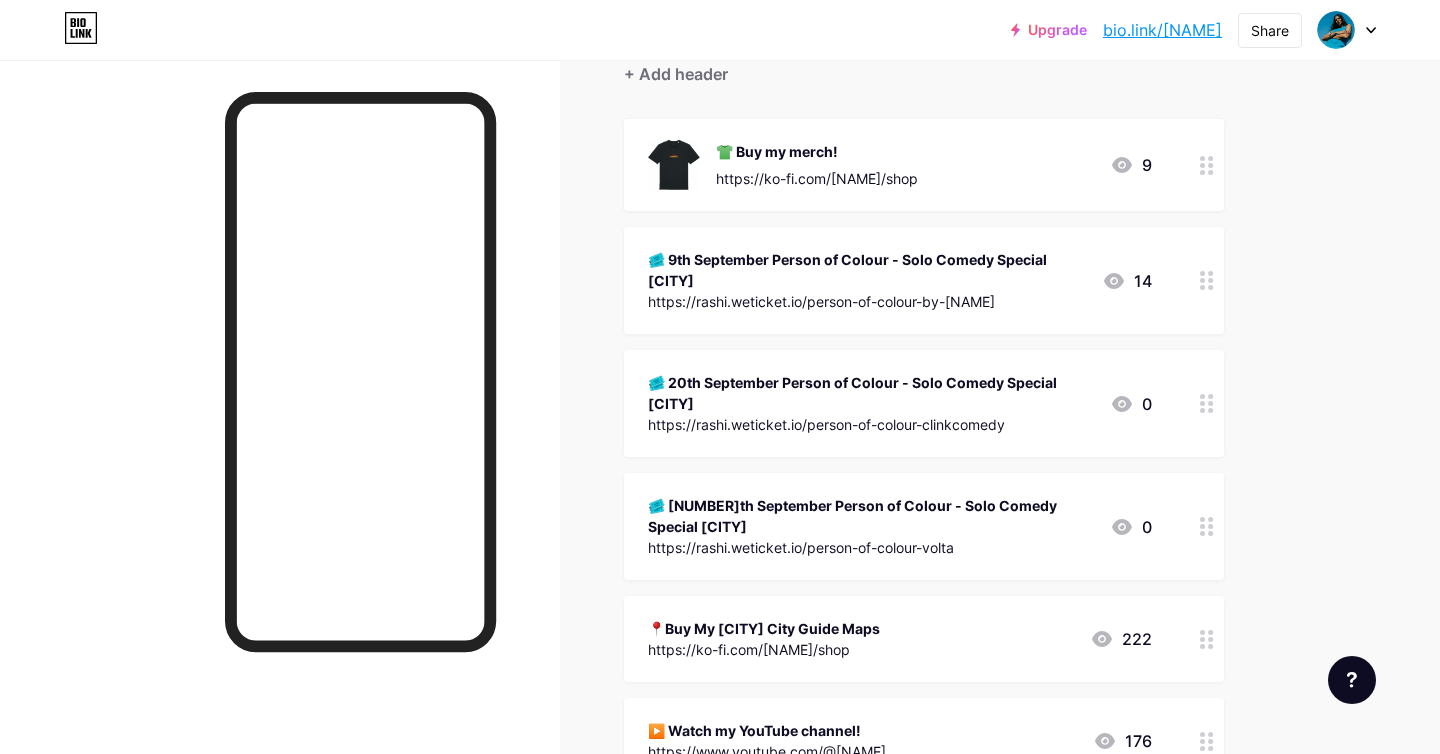 scroll, scrollTop: 133, scrollLeft: 0, axis: vertical 